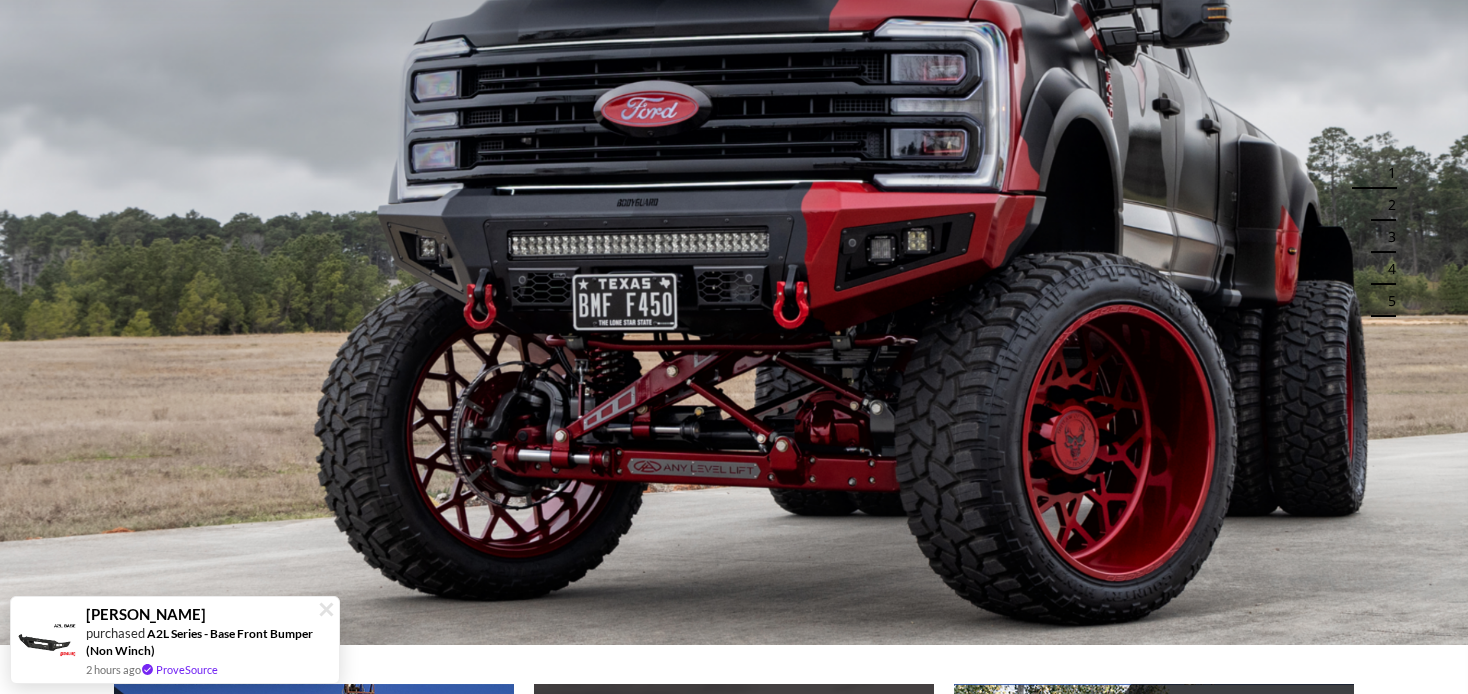 scroll, scrollTop: 0, scrollLeft: 0, axis: both 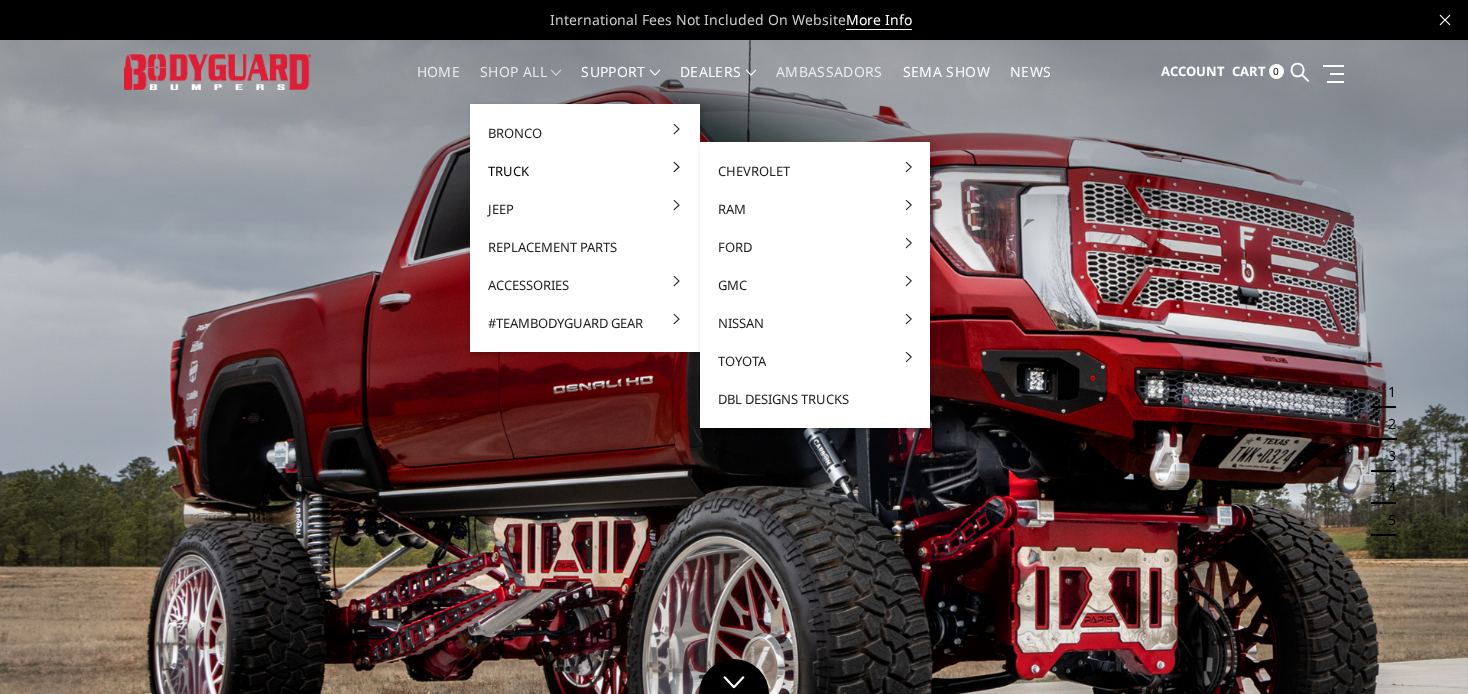 click on "Truck" at bounding box center [585, 171] 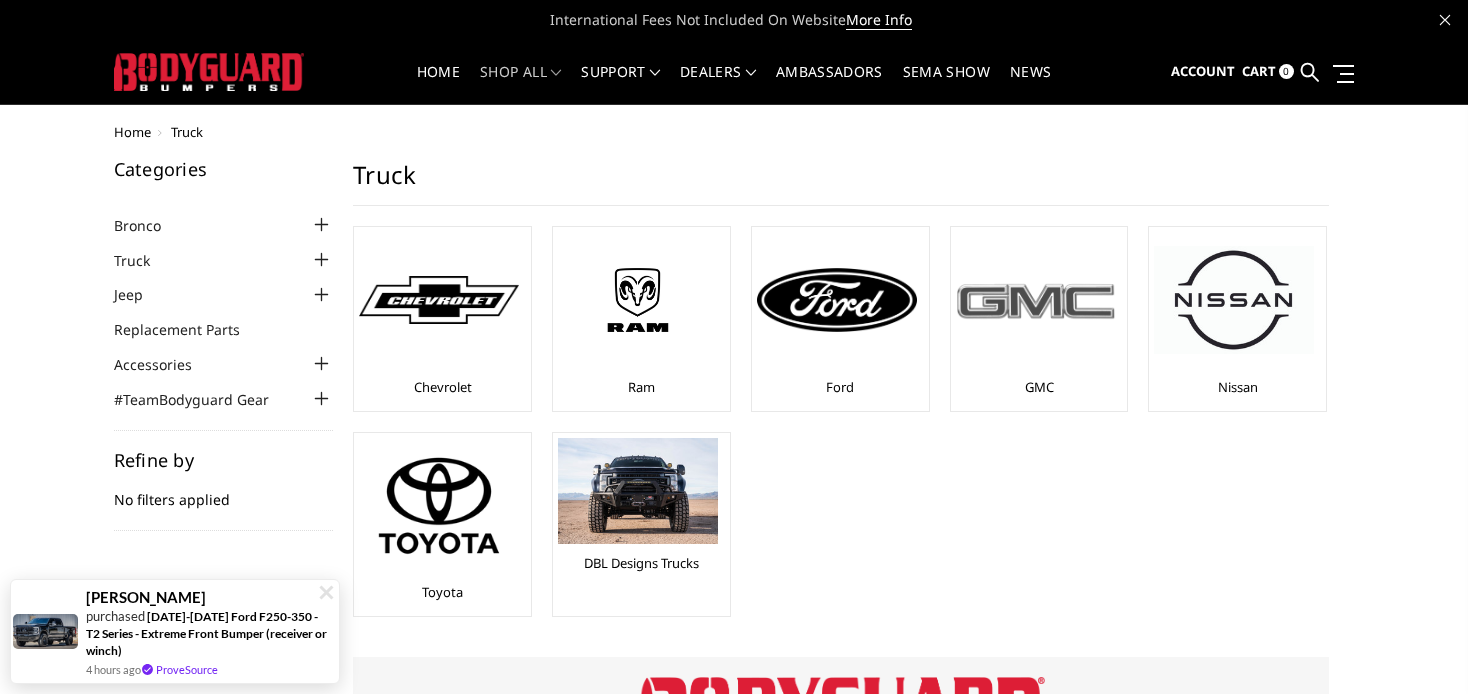 scroll, scrollTop: 0, scrollLeft: 0, axis: both 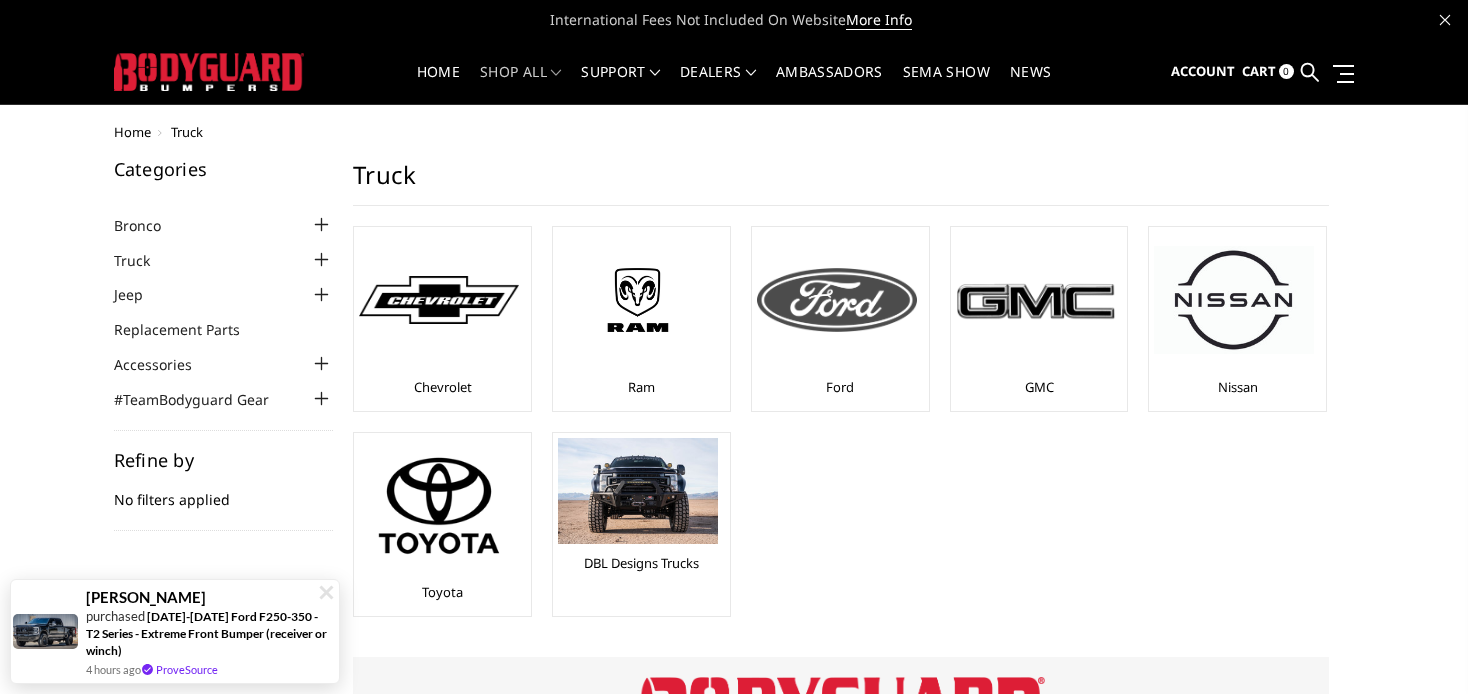 click at bounding box center [837, 300] 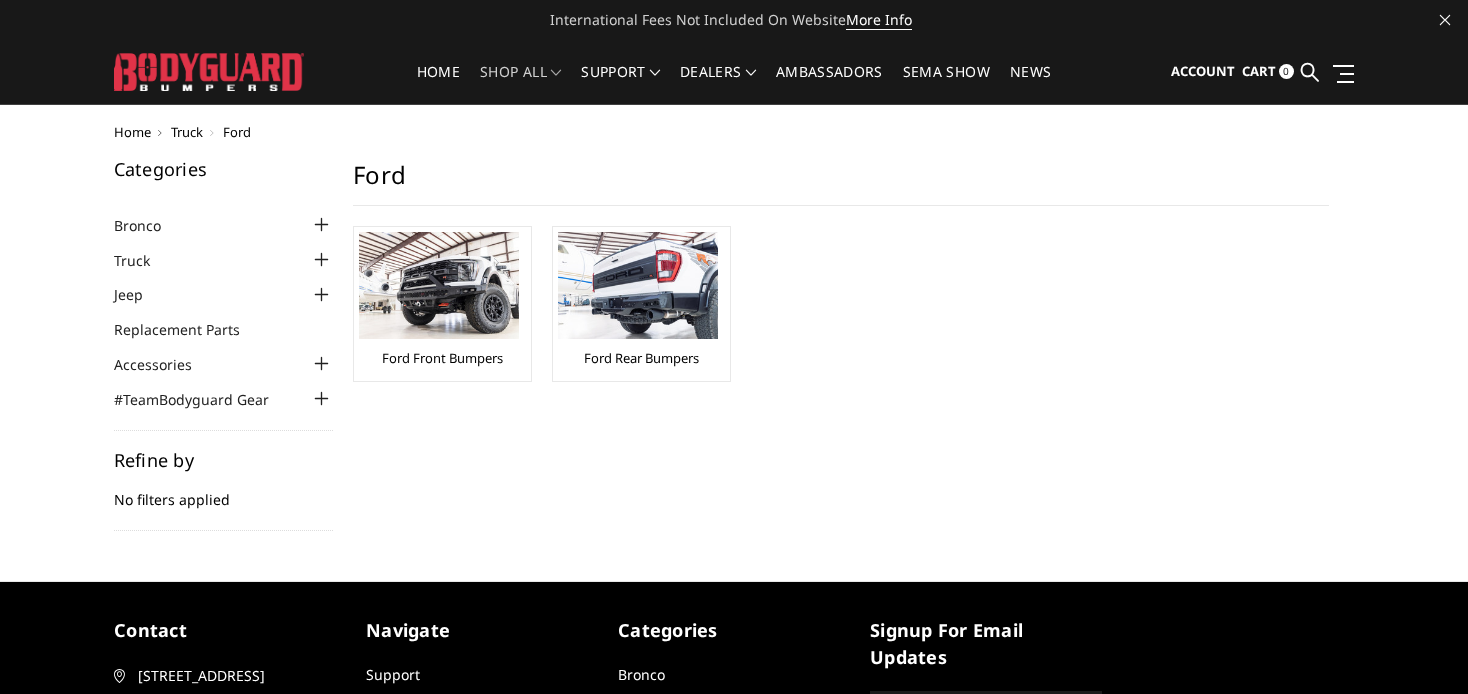 scroll, scrollTop: 0, scrollLeft: 0, axis: both 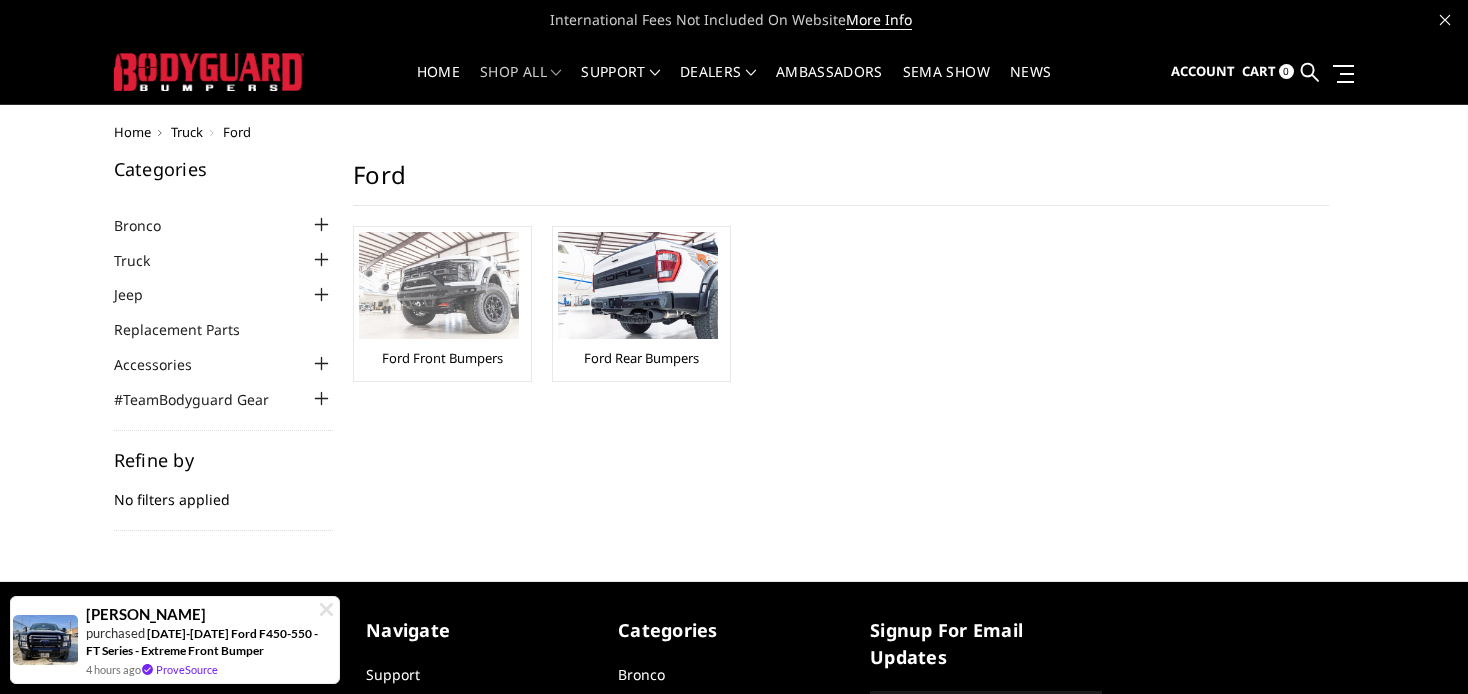 click at bounding box center (439, 285) 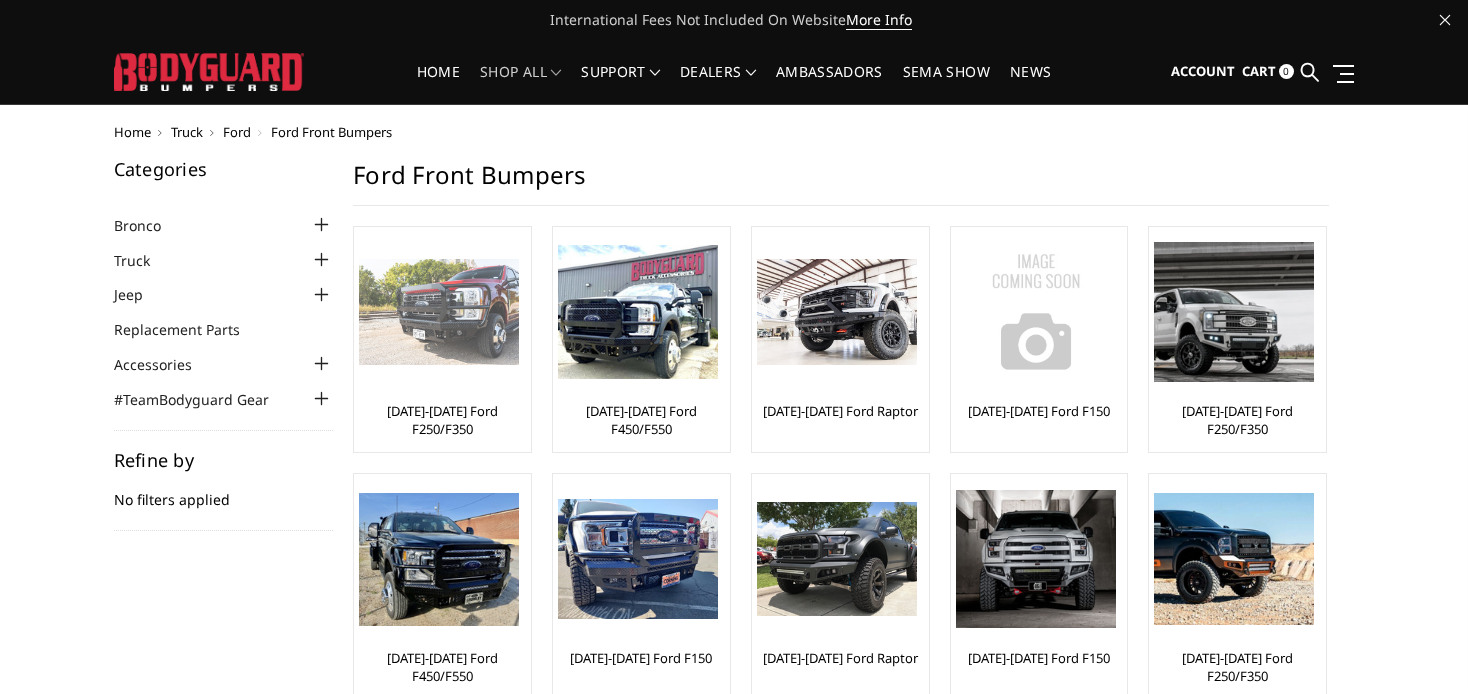 scroll, scrollTop: 0, scrollLeft: 0, axis: both 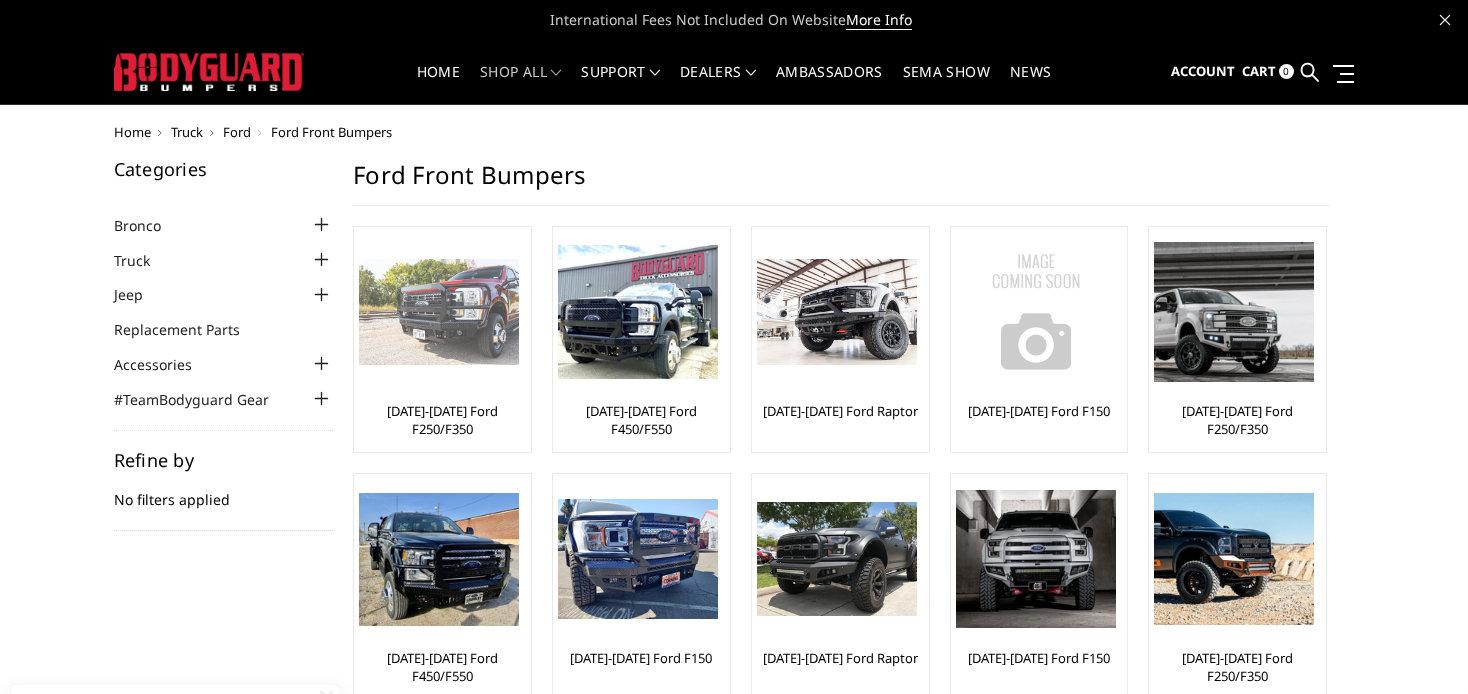 click at bounding box center [439, 312] 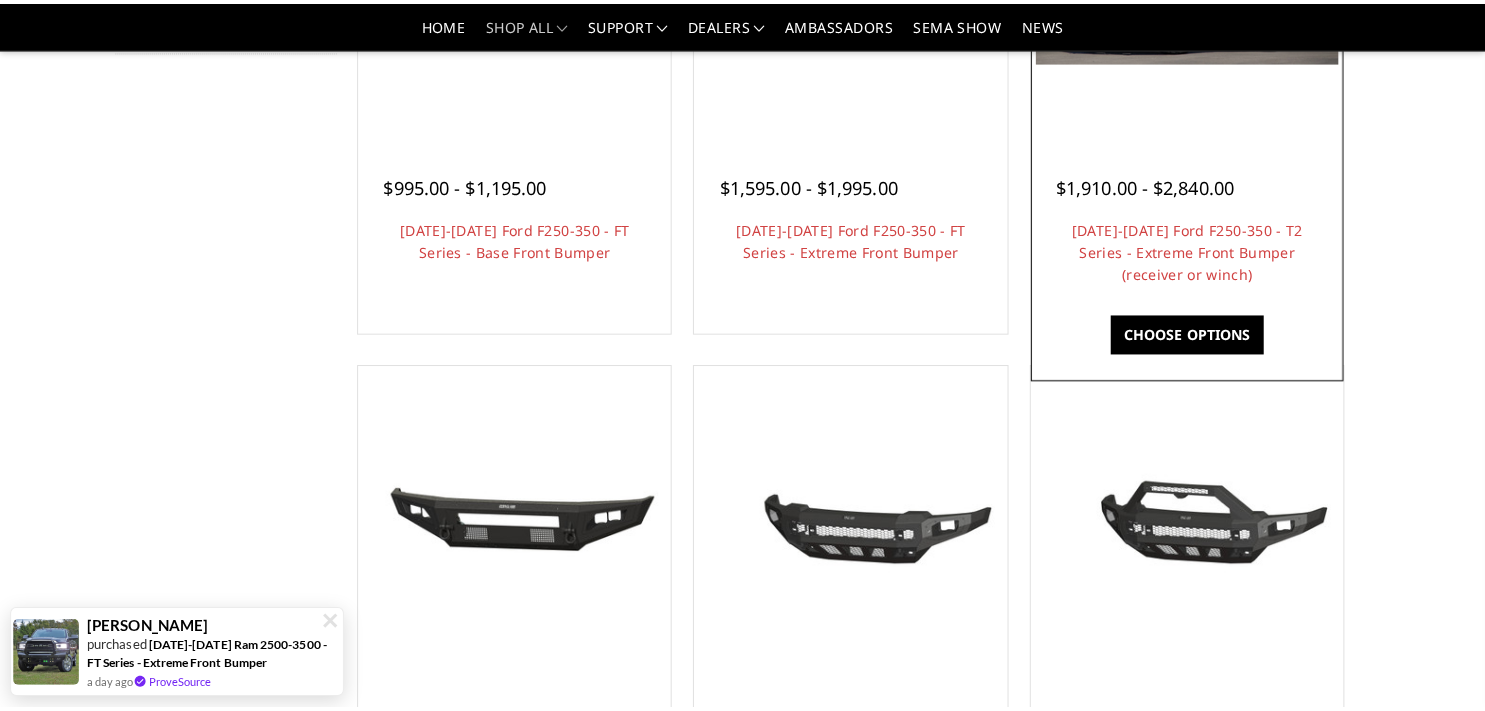 scroll, scrollTop: 105, scrollLeft: 0, axis: vertical 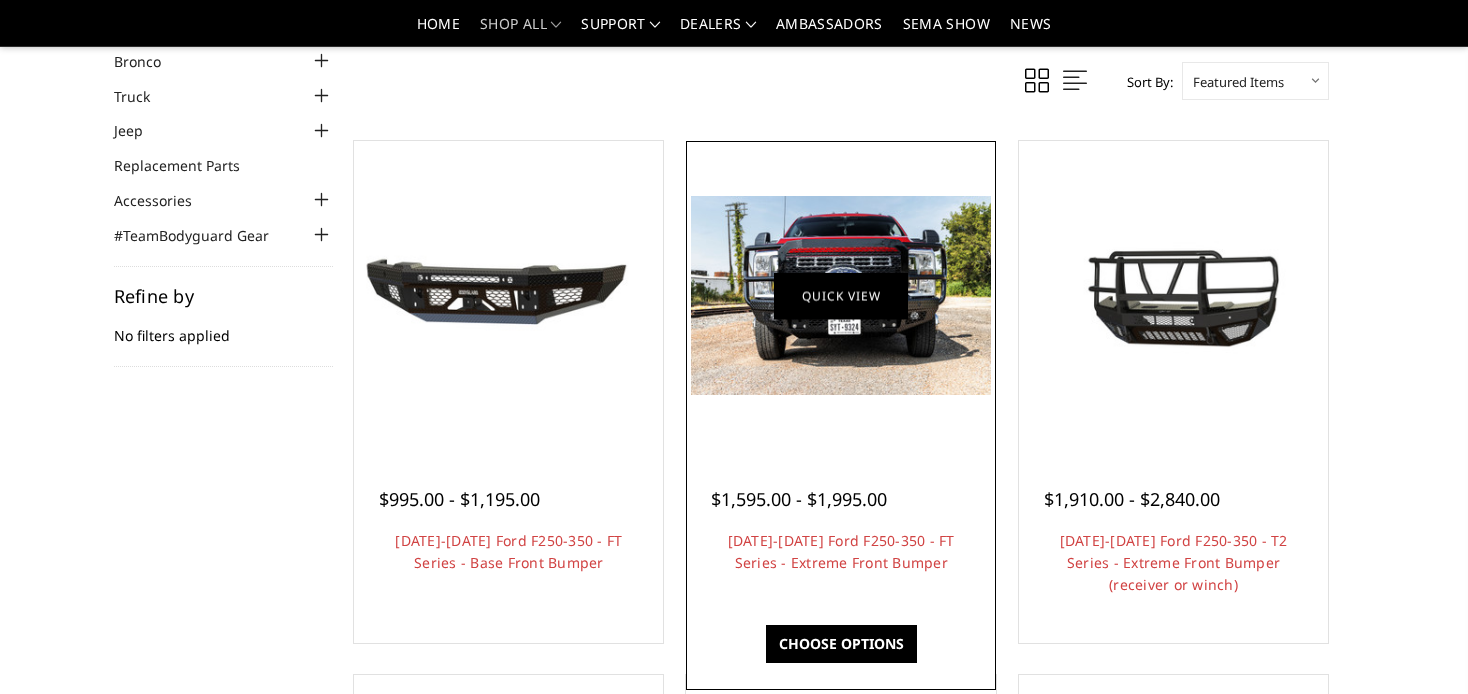 click on "Quick view" at bounding box center (841, 295) 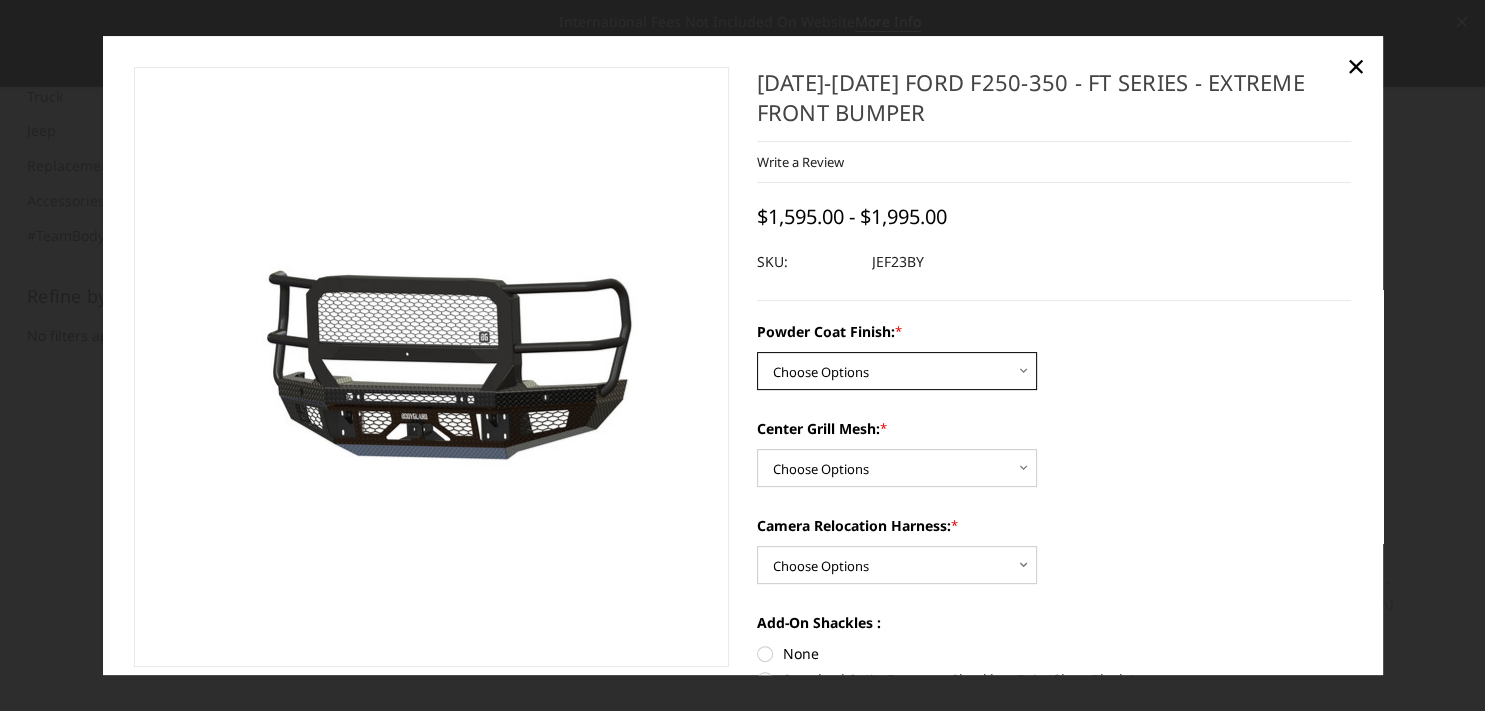 click on "Choose Options
Bare Metal
Gloss Black Powder Coat
Textured Black Powder Coat" at bounding box center (897, 371) 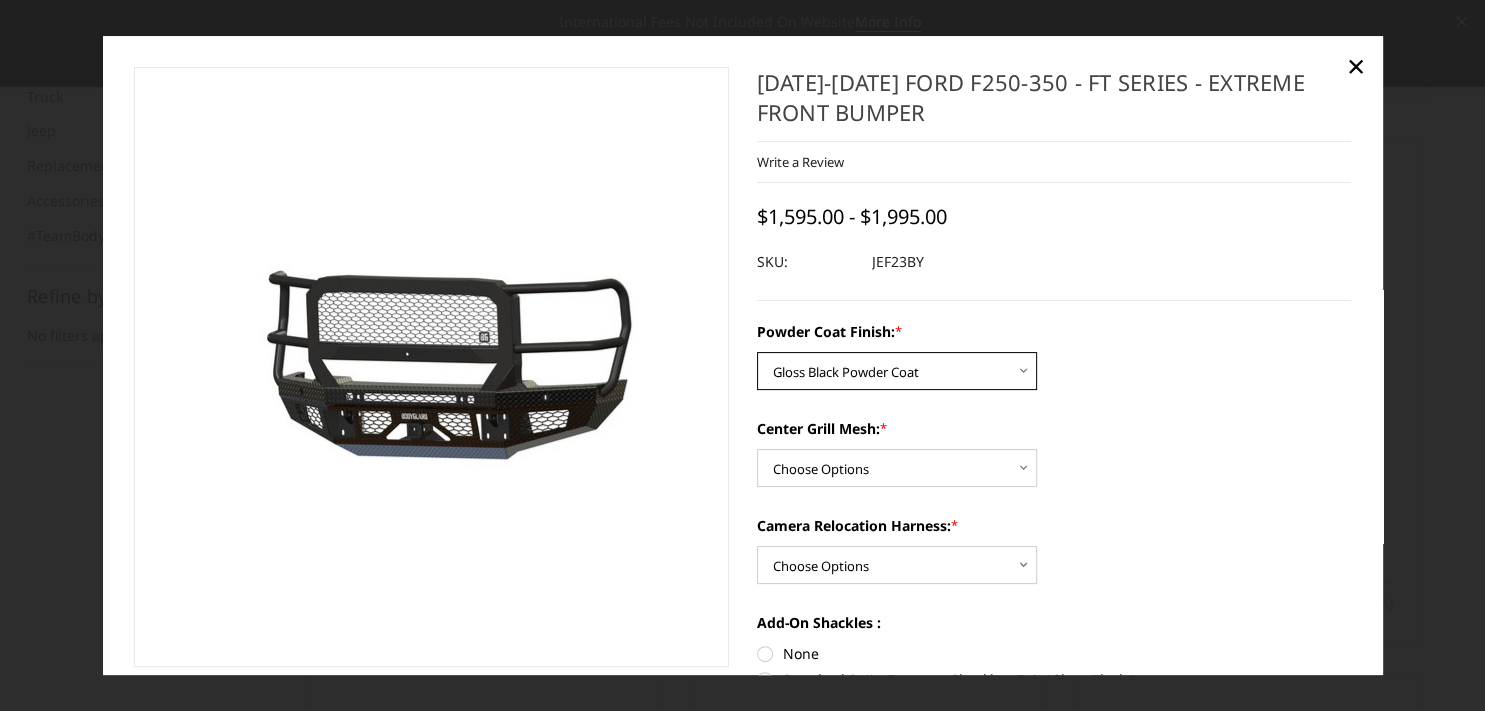click on "Gloss Black Powder Coat" at bounding box center [0, 0] 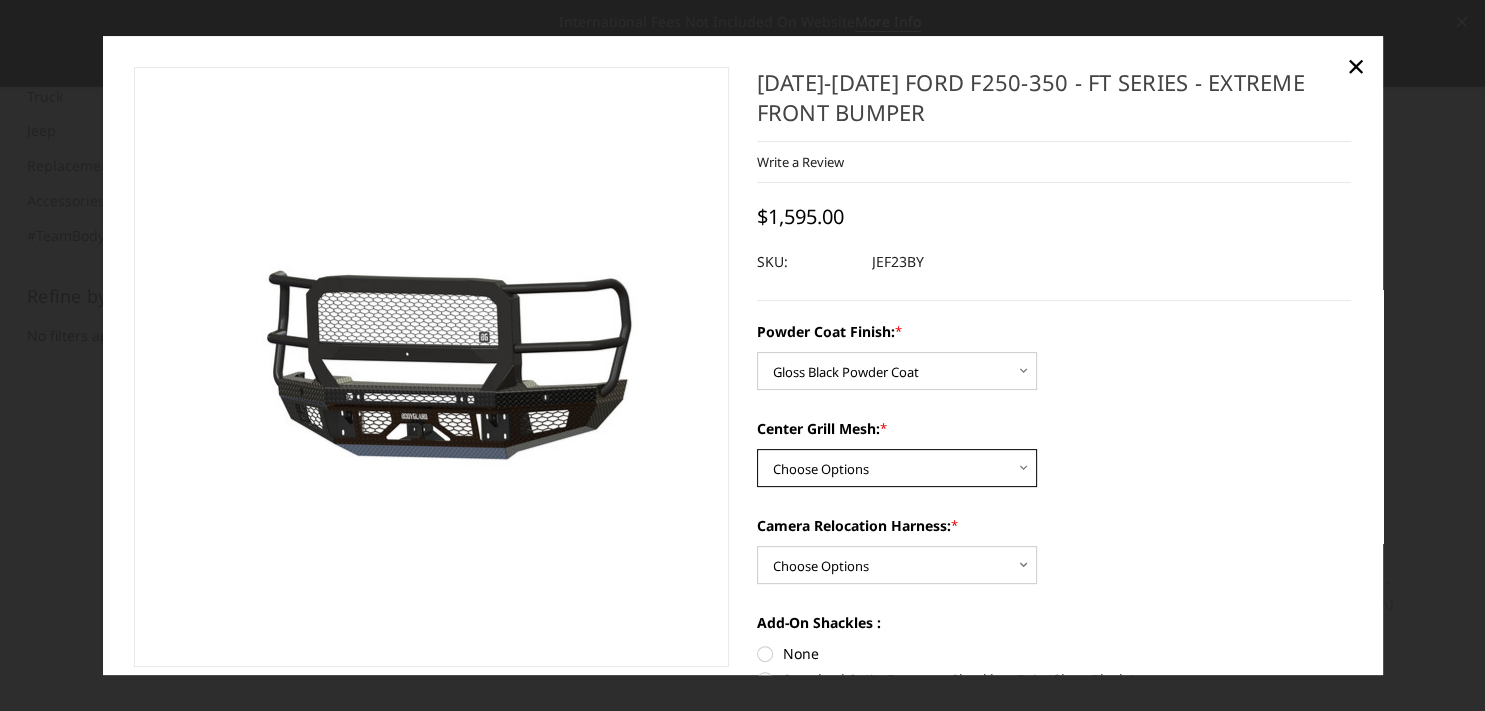 click on "Choose Options
WITH Expanded Metal in Center Grill
WITHOUT Expanded Metal in Center Grill" at bounding box center (897, 468) 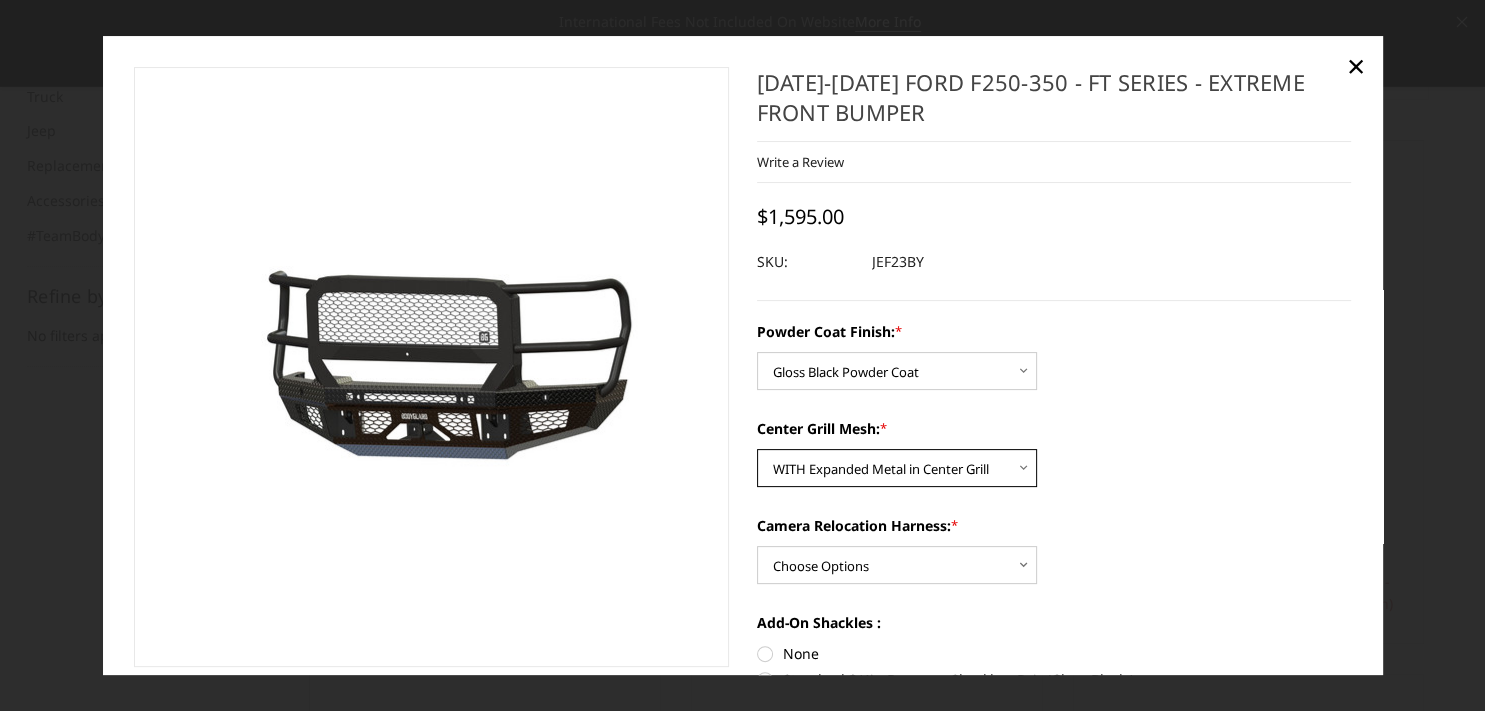 click on "WITH Expanded Metal in Center Grill" at bounding box center (0, 0) 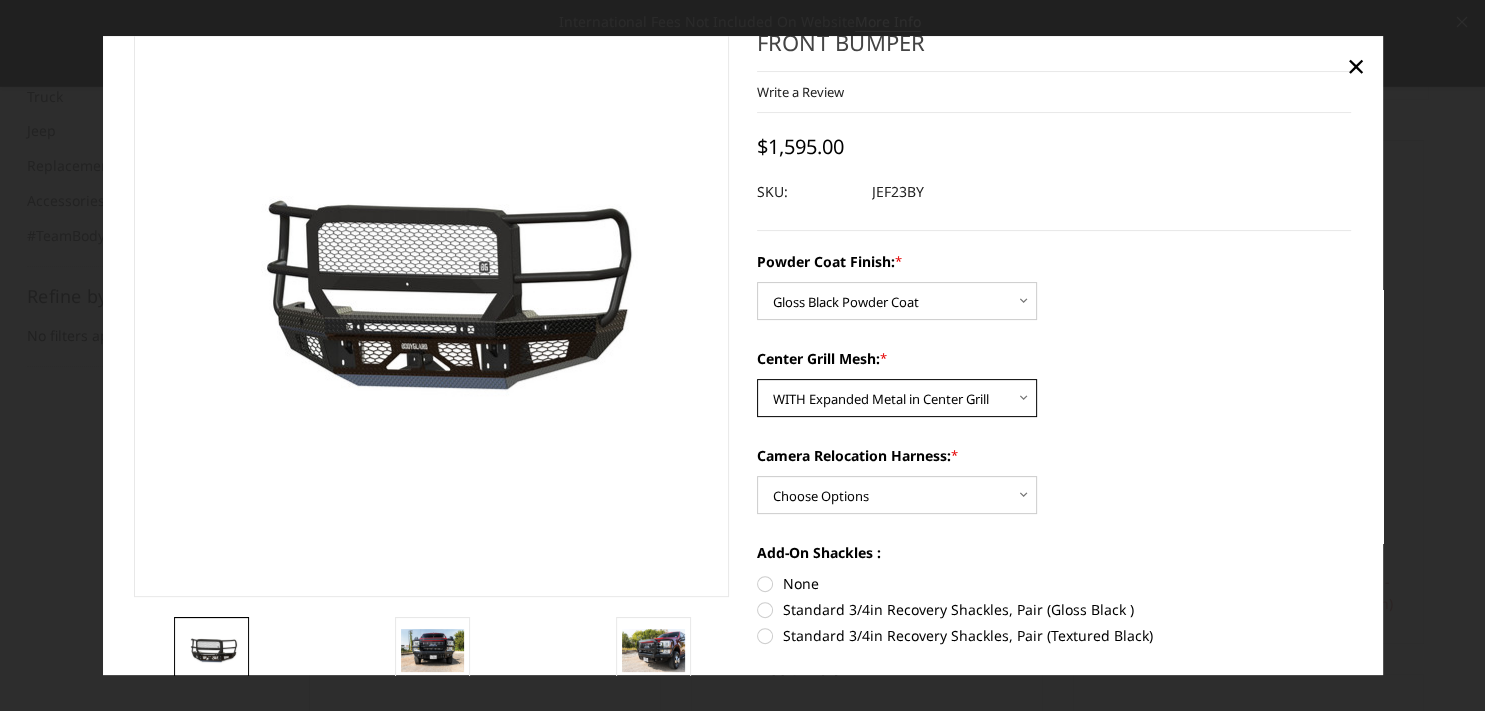 scroll, scrollTop: 115, scrollLeft: 0, axis: vertical 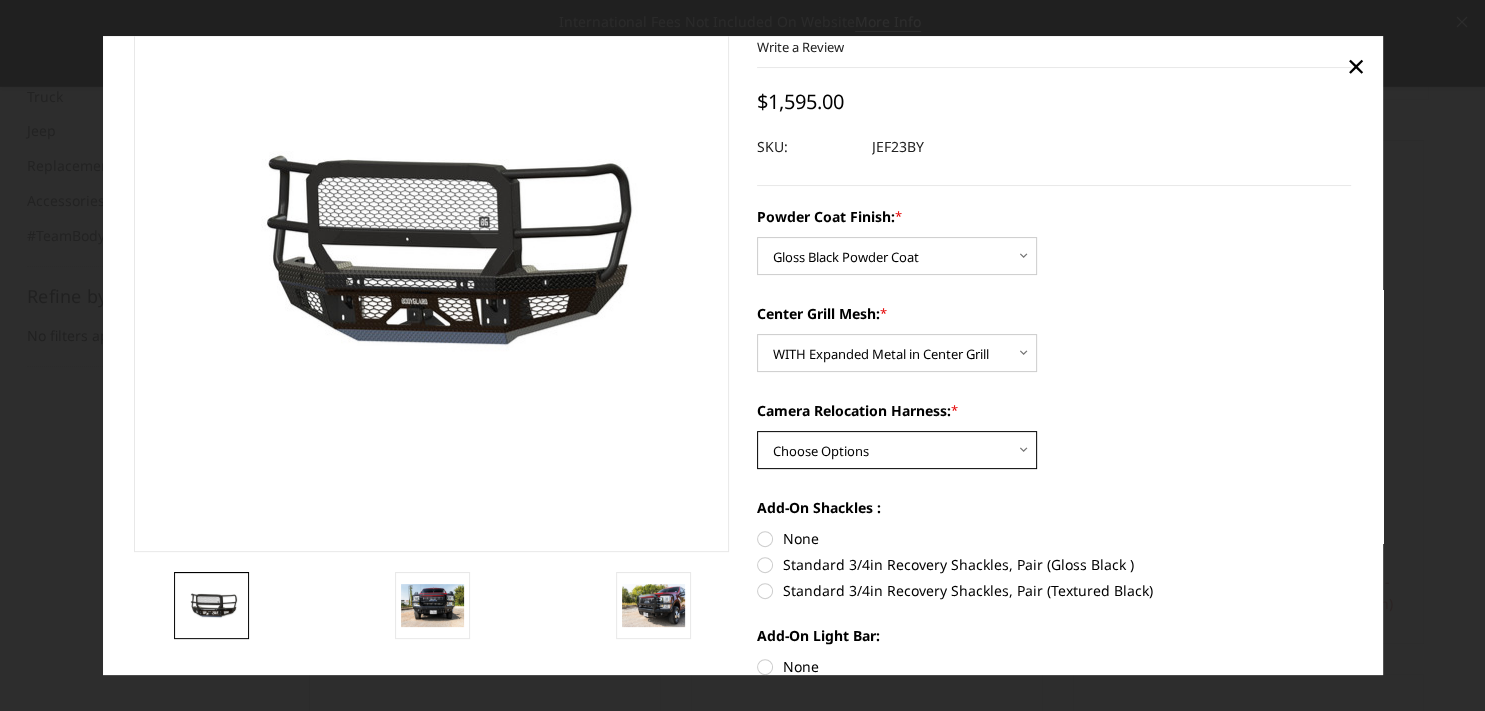 click on "Choose Options
WITH Camera Relocation Harness
WITHOUT Camera Relocation Harness" at bounding box center [897, 450] 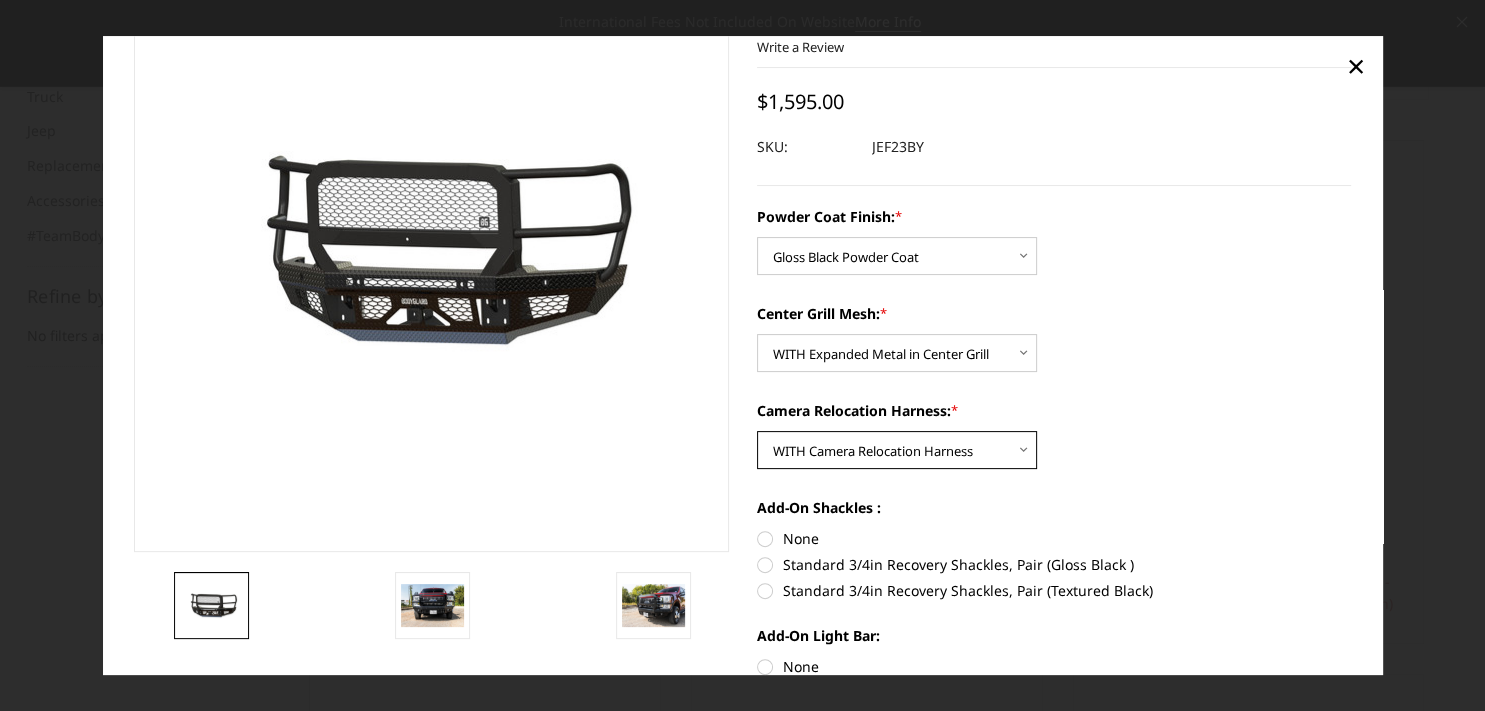 click on "WITH Camera Relocation Harness" at bounding box center [0, 0] 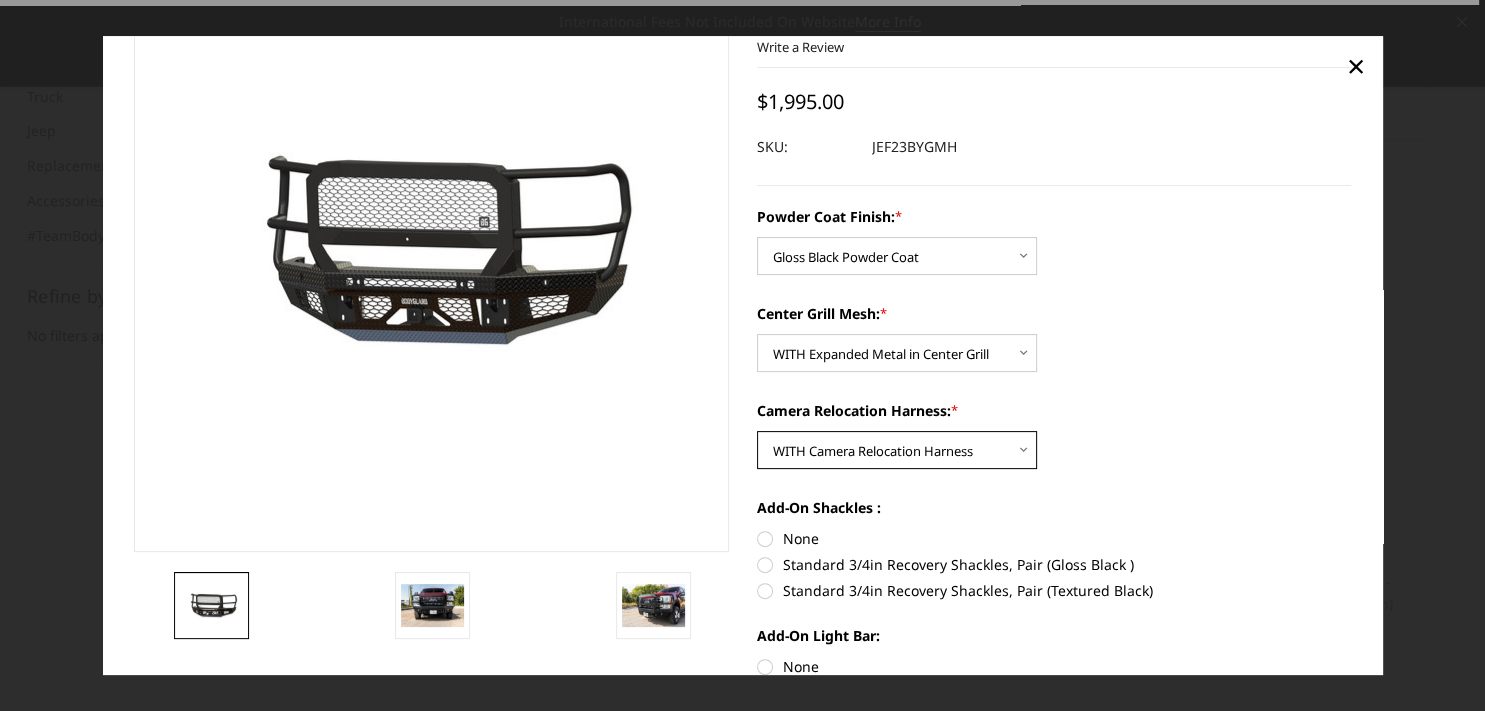 scroll, scrollTop: 230, scrollLeft: 0, axis: vertical 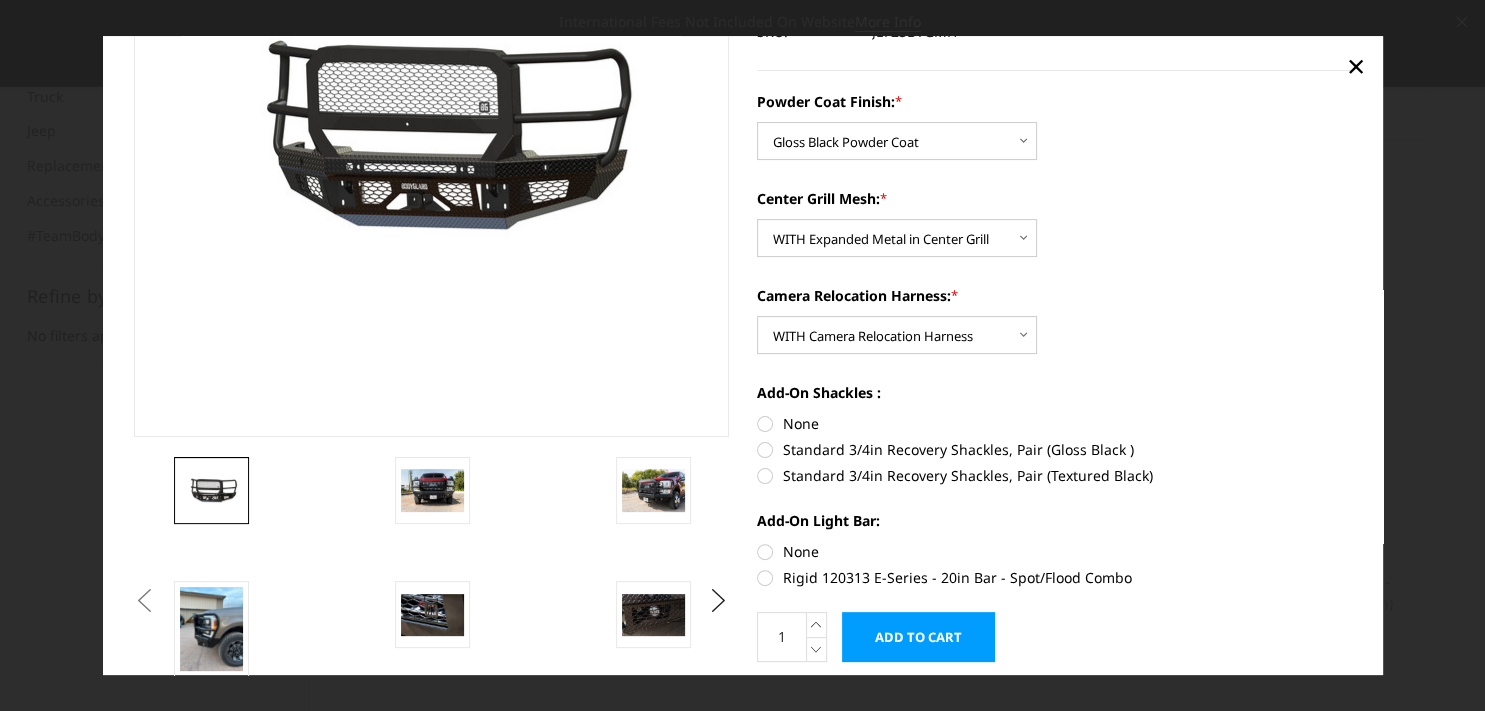 click on "2023-2025 Ford F250-350 - FT Series - Extreme Front Bumper
Write a Review
Write a Review
×
2023-2025 Ford F250-350 - FT Series - Extreme Front Bumper
Rating
*
Select Rating
1 star (worst)
2 stars
3 stars (average)
4 stars
5 stars (best)
*" at bounding box center (1054, 260) 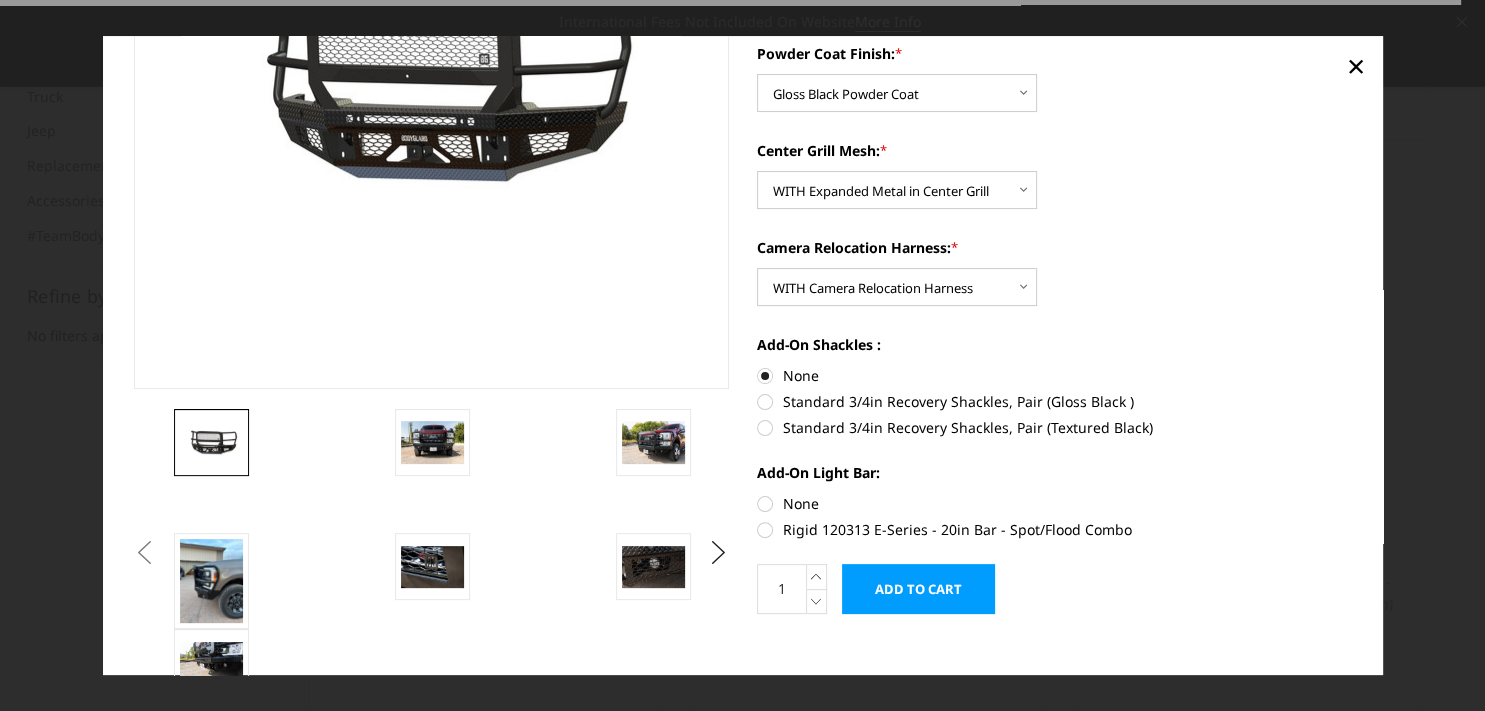 scroll, scrollTop: 330, scrollLeft: 0, axis: vertical 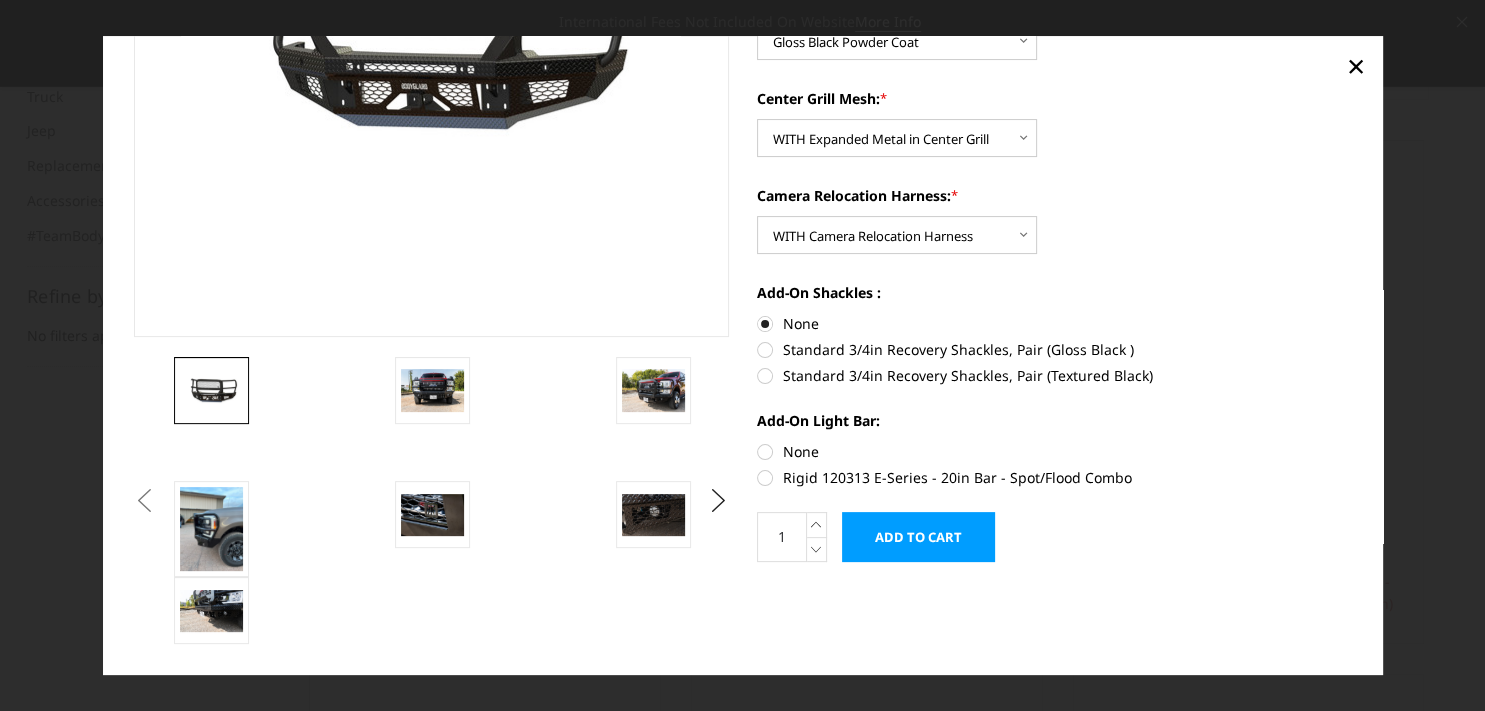 click on "None" at bounding box center (1054, 451) 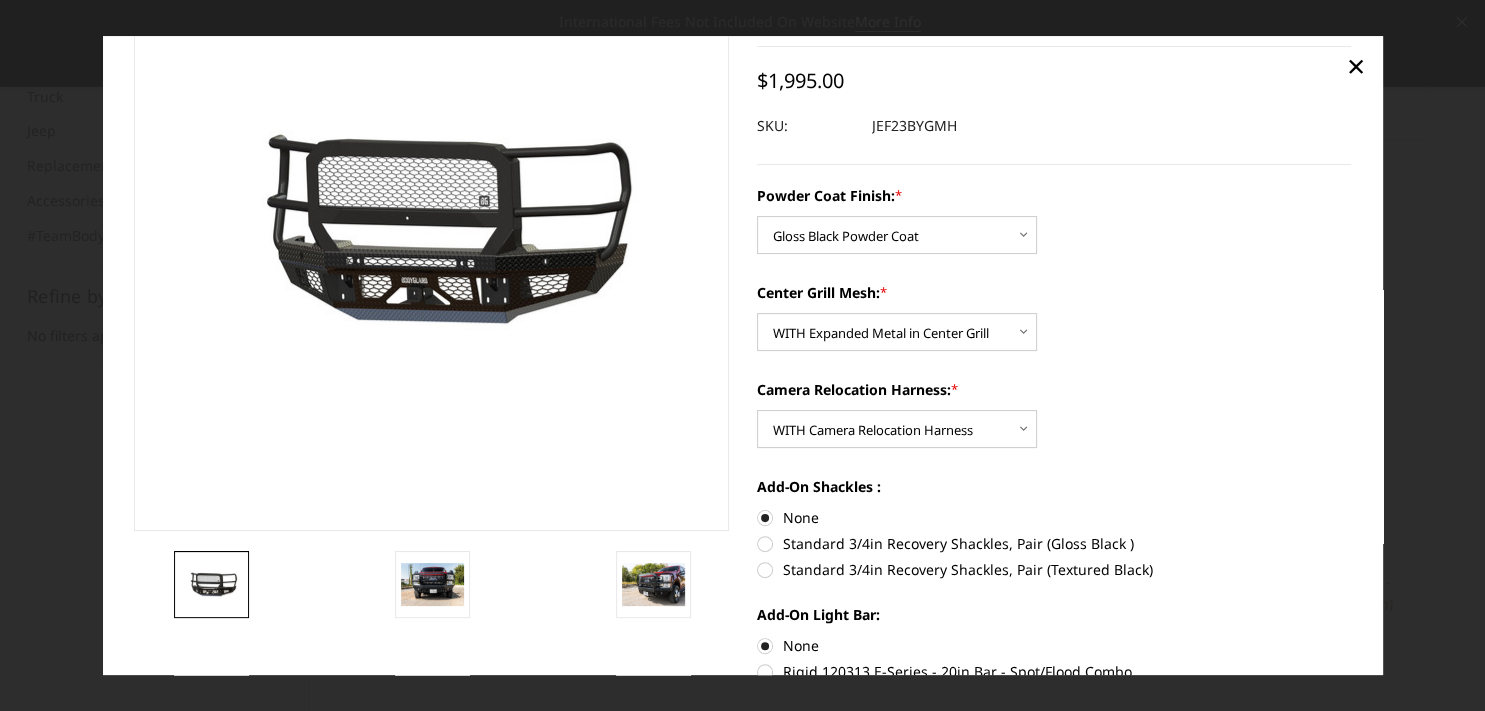 scroll, scrollTop: 0, scrollLeft: 0, axis: both 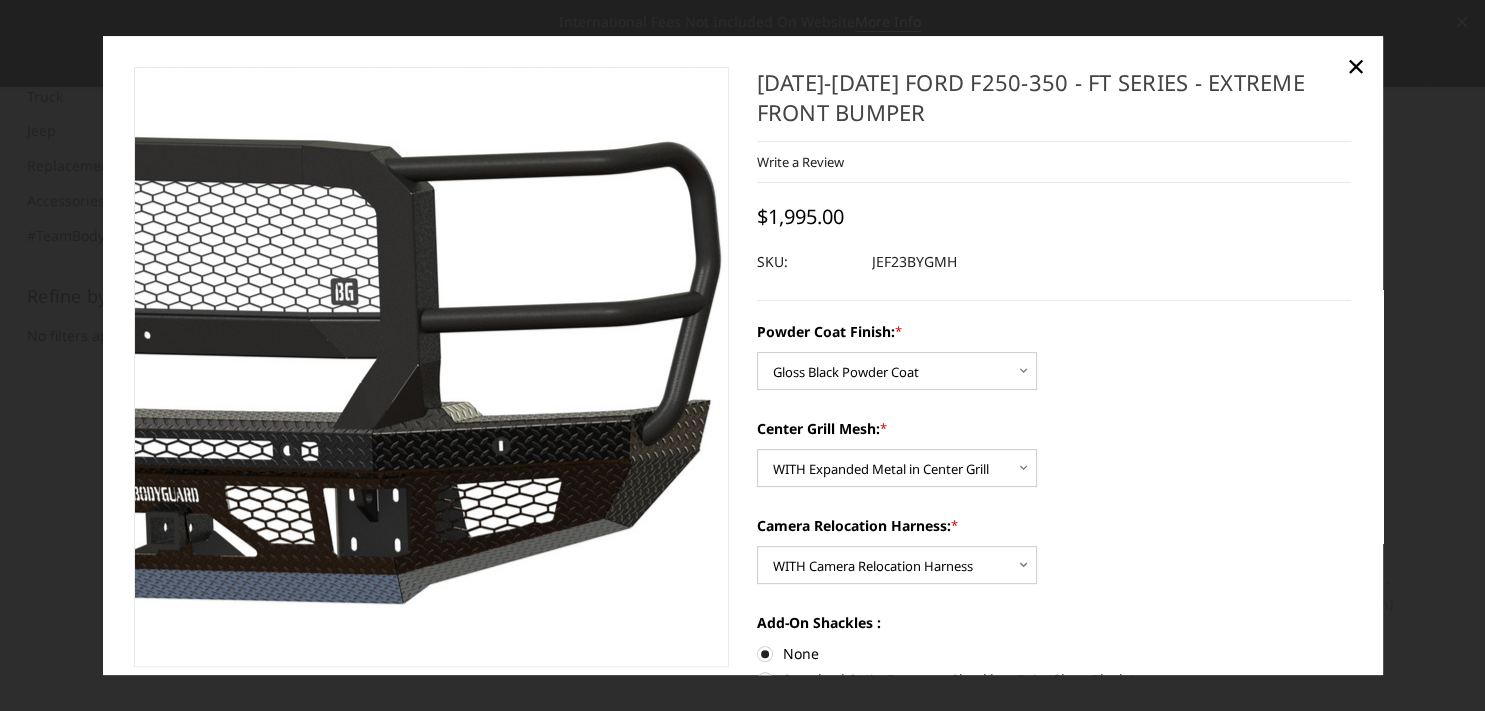 click at bounding box center (208, 368) 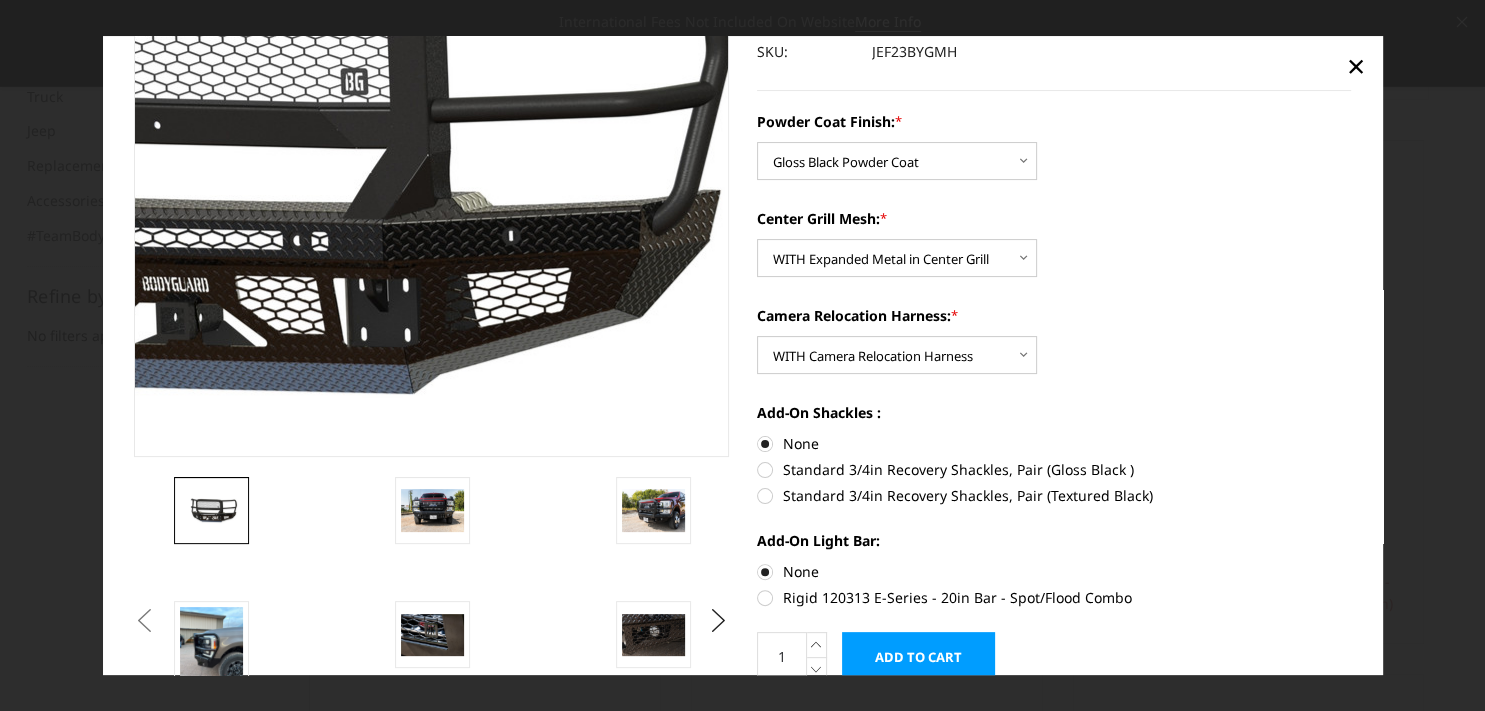 scroll, scrollTop: 330, scrollLeft: 0, axis: vertical 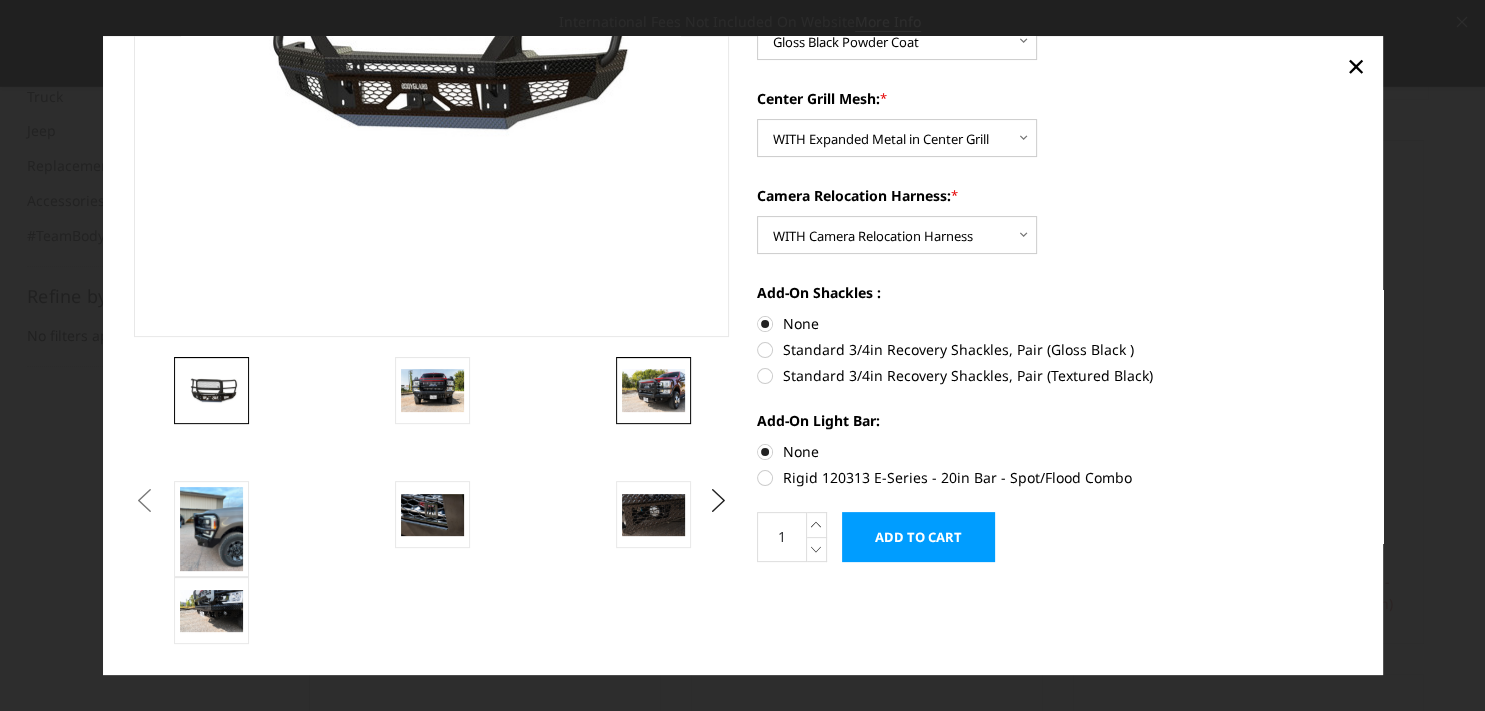 click at bounding box center (653, 391) 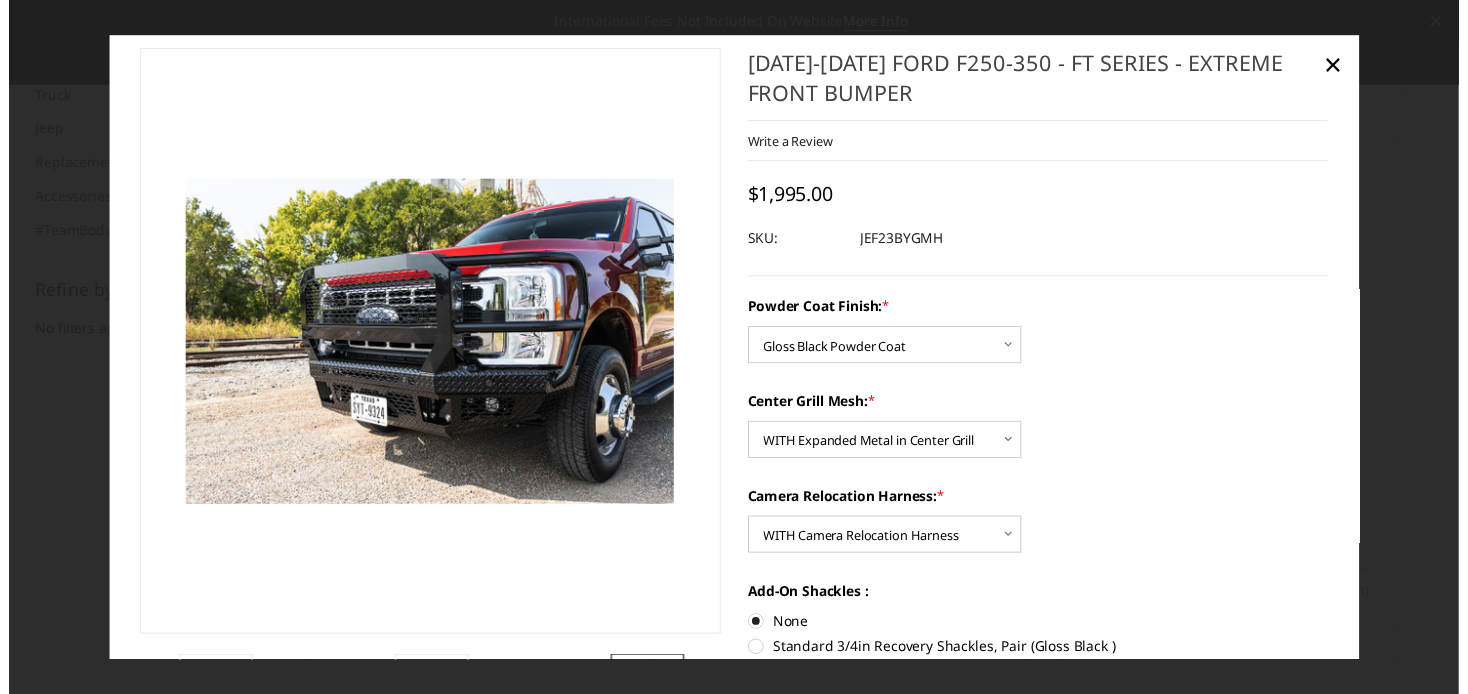 scroll, scrollTop: 0, scrollLeft: 0, axis: both 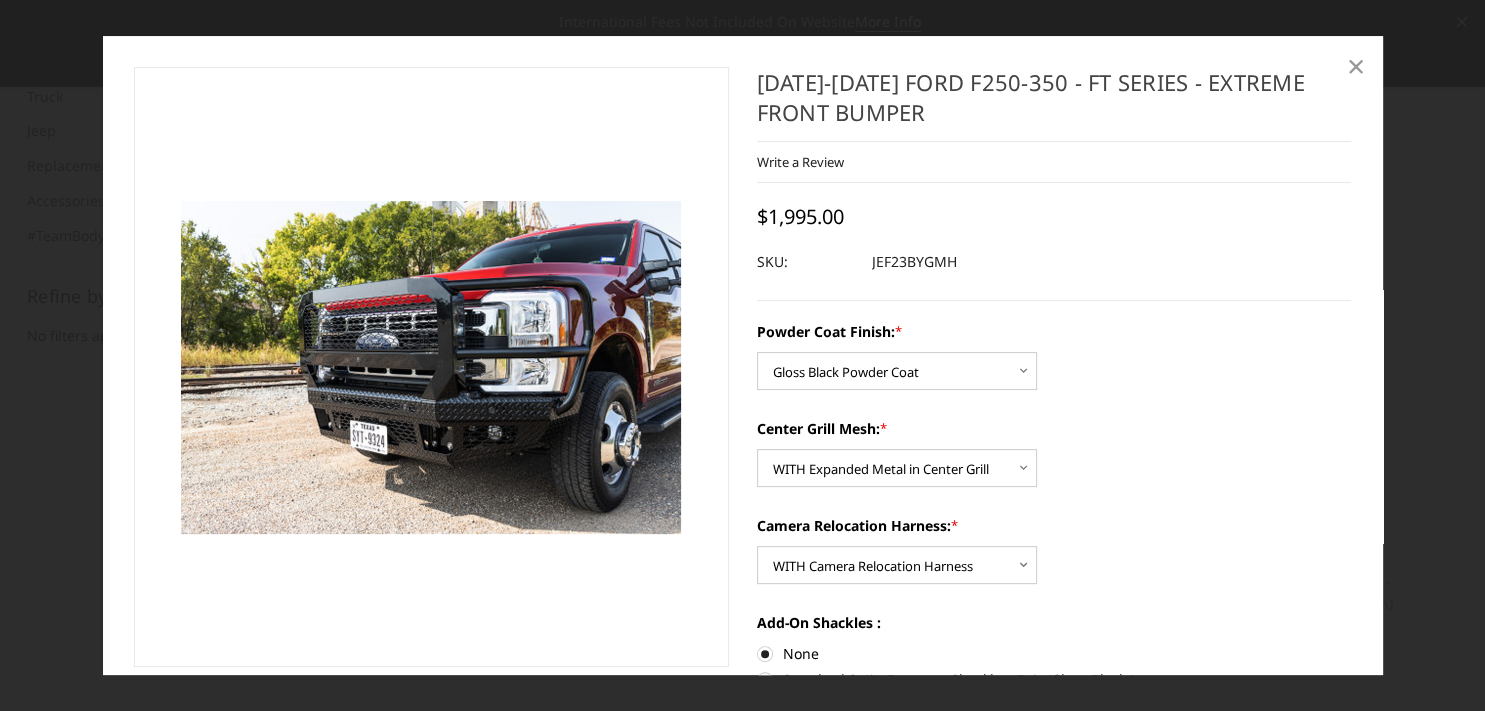 click on "×" at bounding box center [1356, 65] 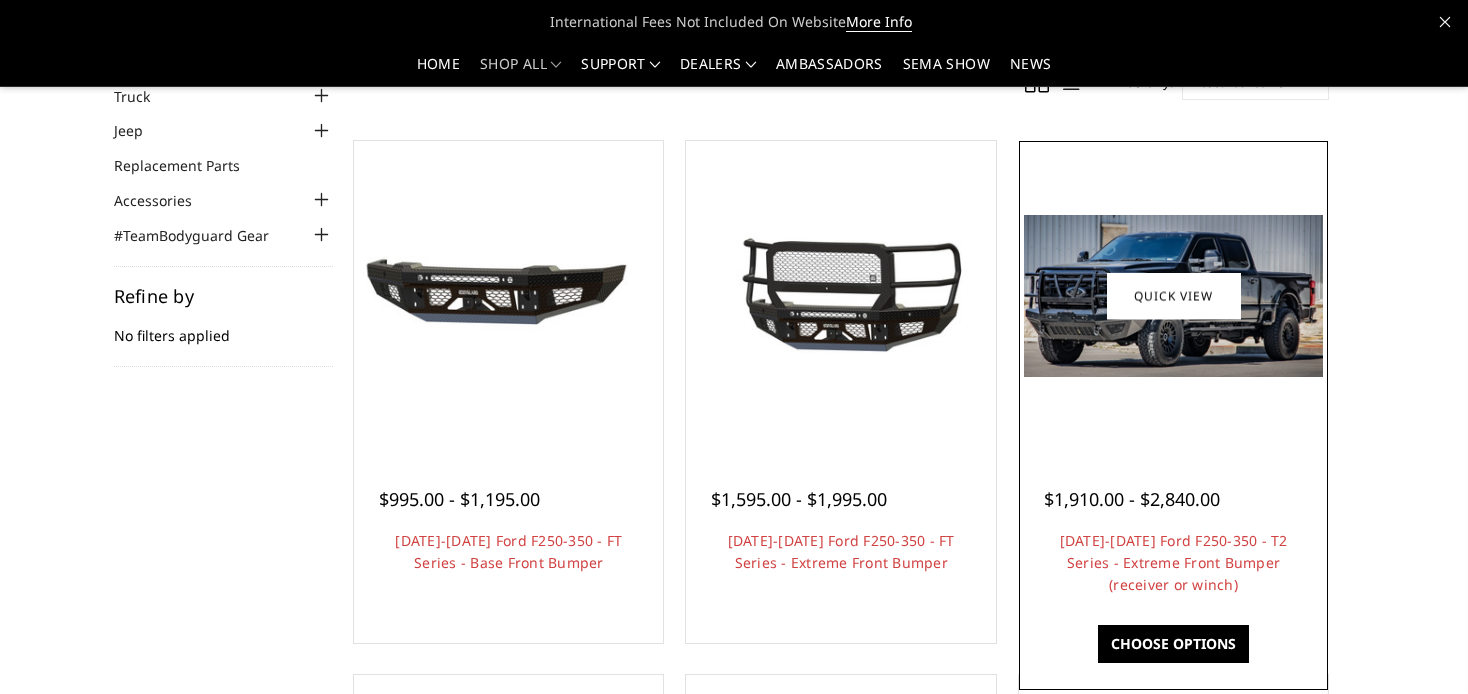 click at bounding box center [1173, 296] 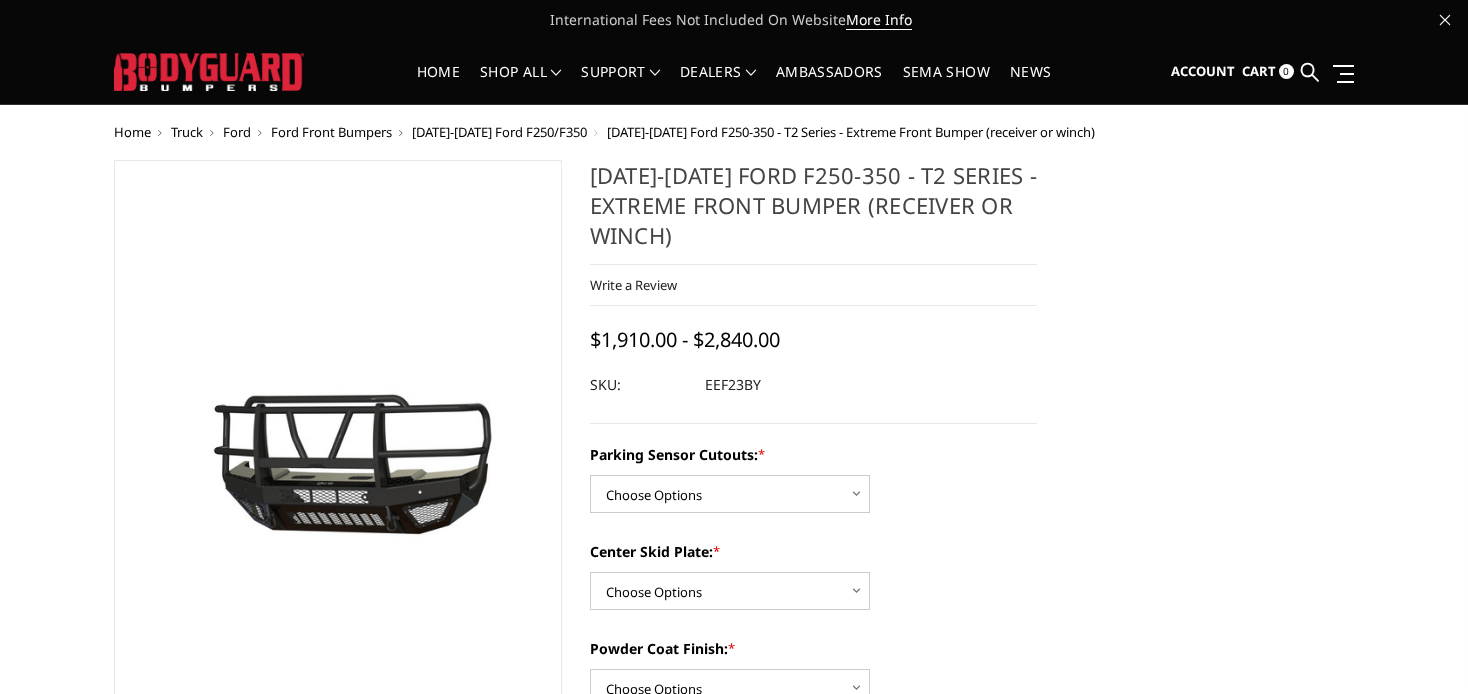 scroll, scrollTop: 0, scrollLeft: 0, axis: both 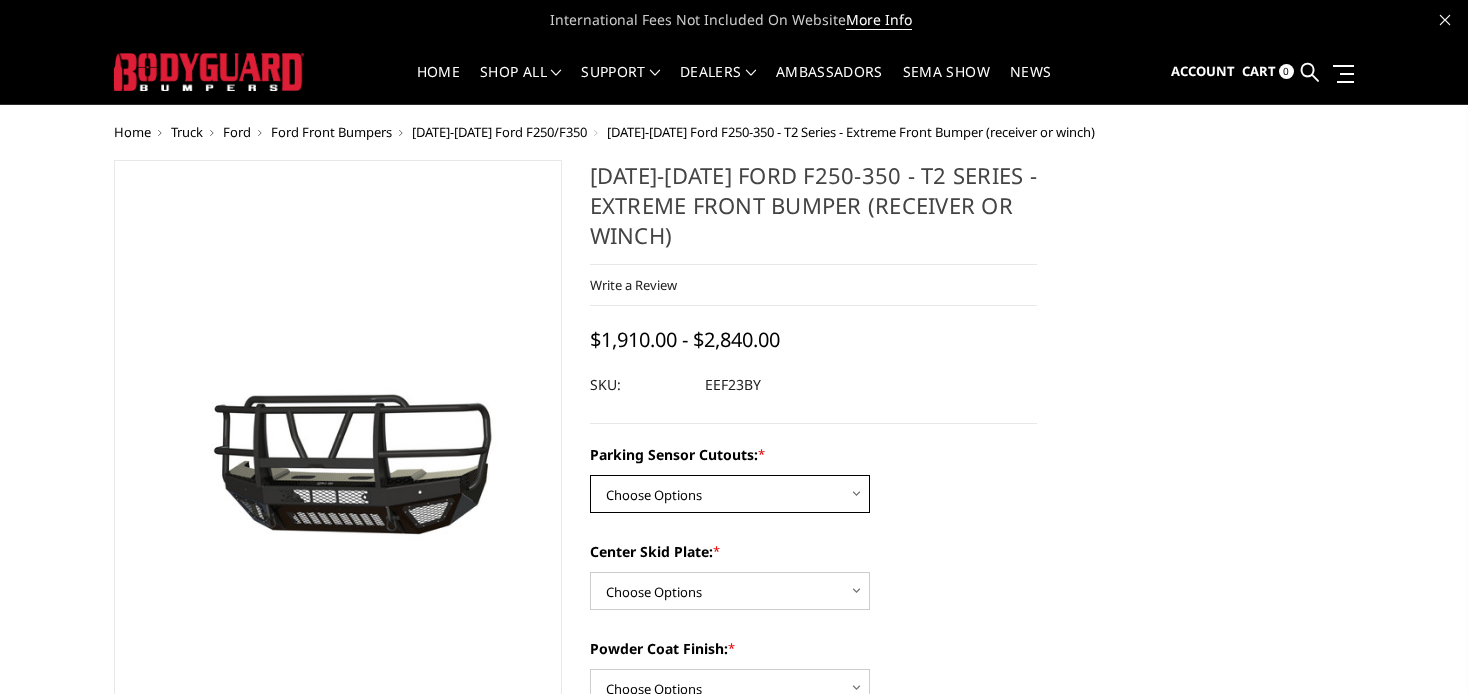 click on "Choose Options
Yes - With Parking Sensor Cutouts" at bounding box center [730, 494] 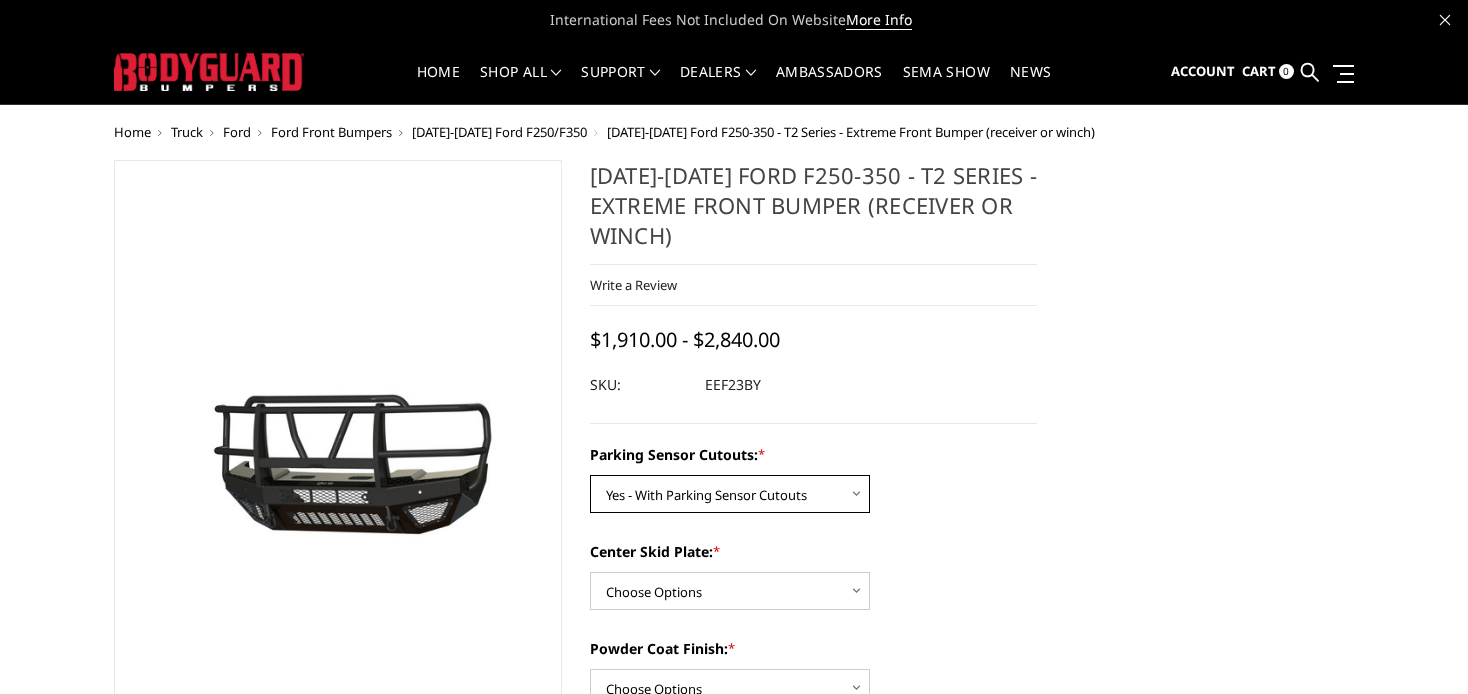 click on "Yes - With Parking Sensor Cutouts" at bounding box center (0, 0) 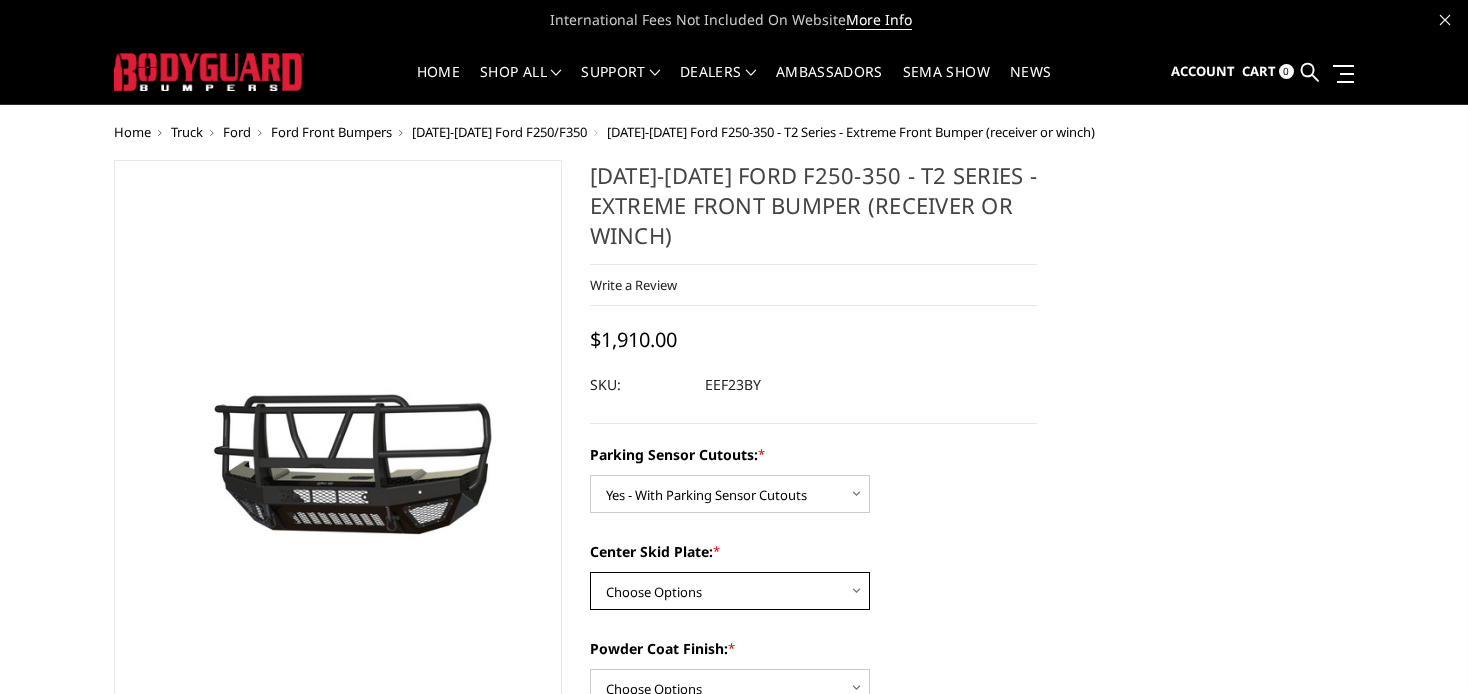 click on "Choose Options
2" Receiver Tube
Standard Skid Plate (included)
Winch Mount Skid Plate" at bounding box center [730, 591] 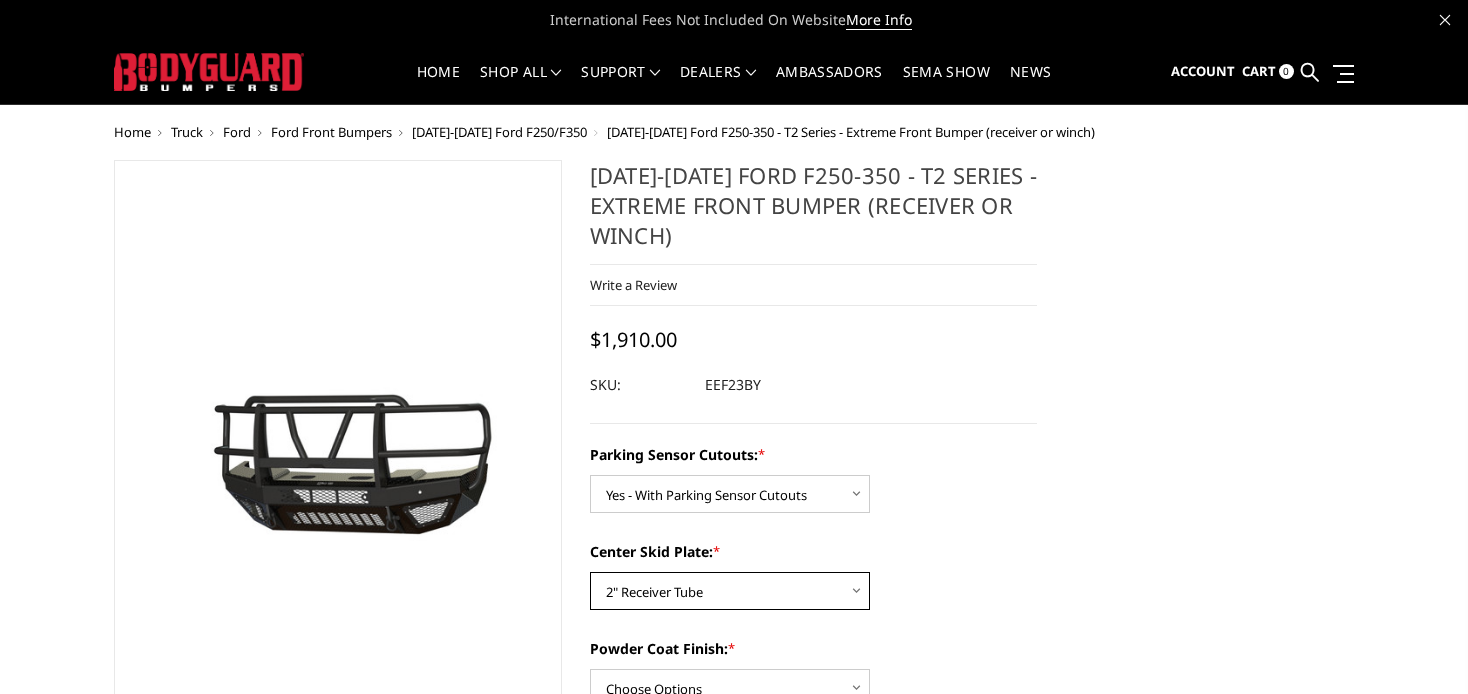click on "2" Receiver Tube" at bounding box center [0, 0] 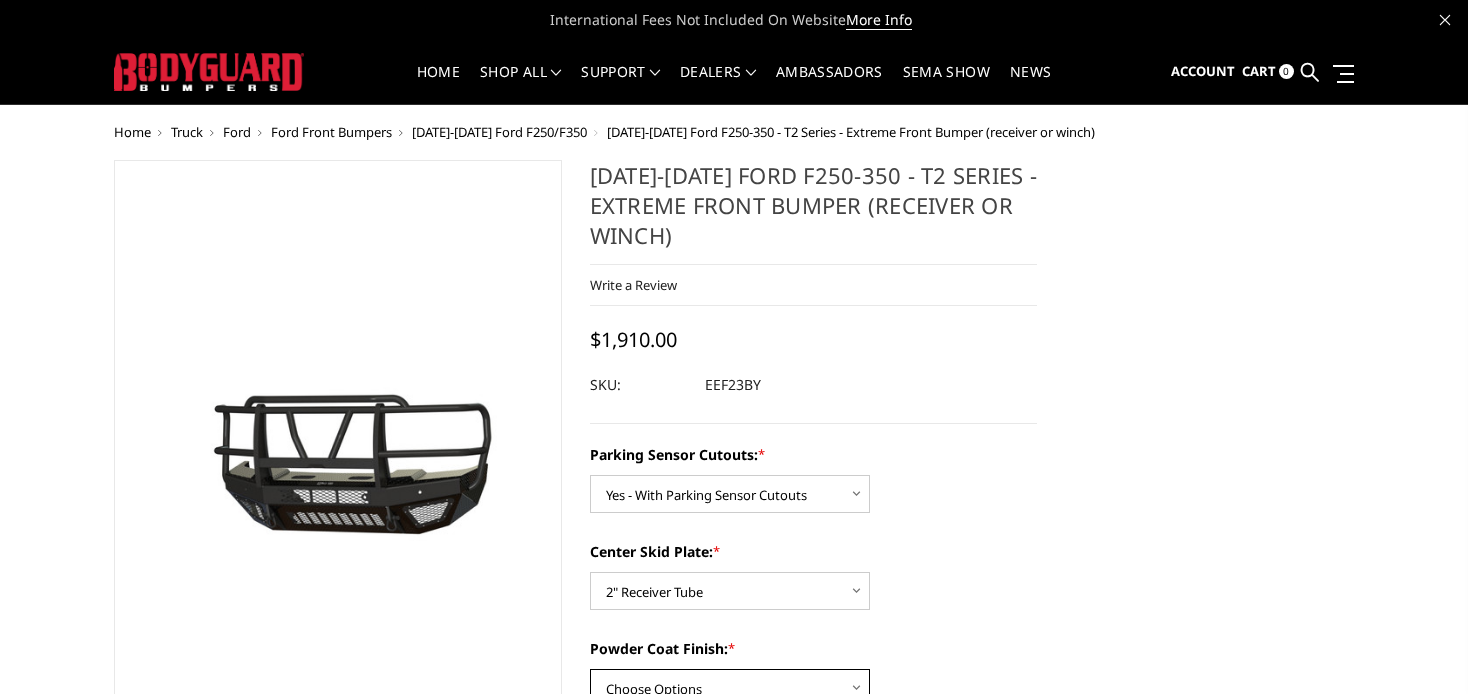 click on "Choose Options
Bare Metal
Gloss Black Powder Coat
Textured Black Powder Coat" at bounding box center [730, 688] 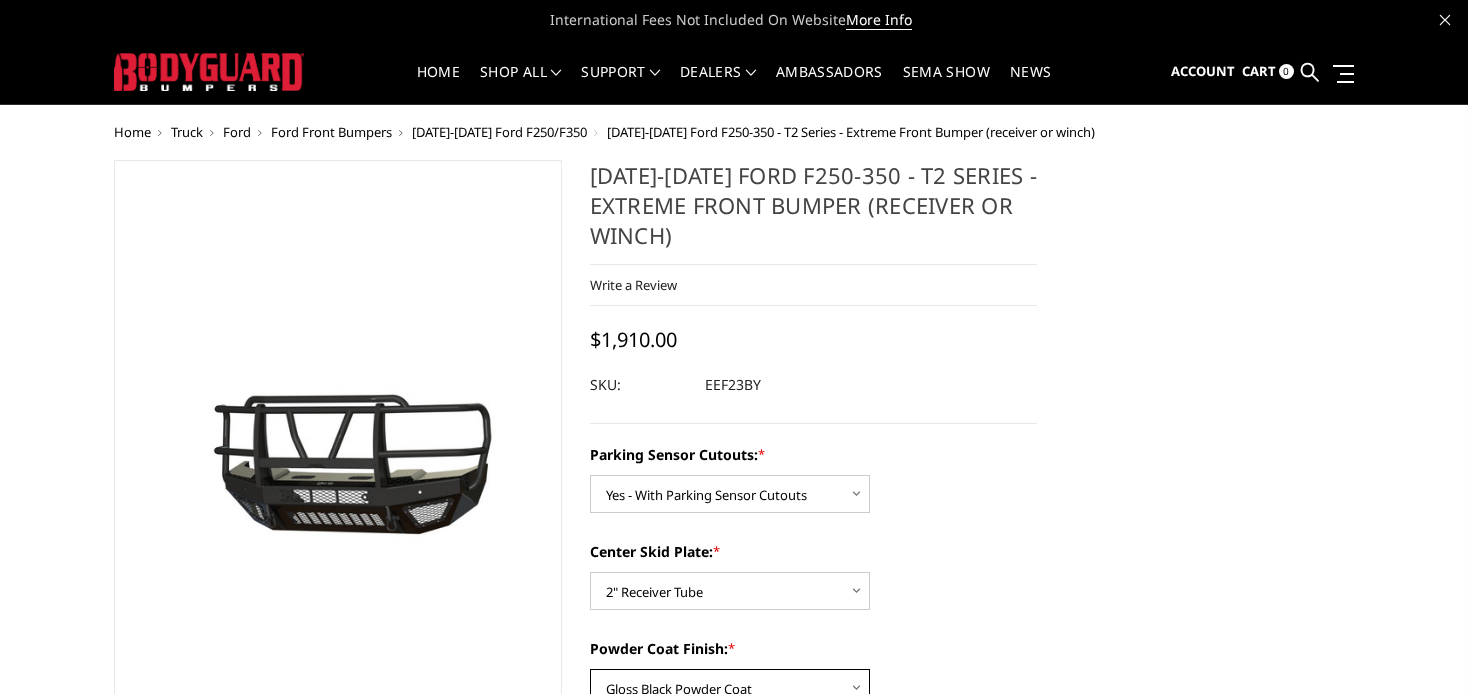 click on "Gloss Black Powder Coat" at bounding box center (0, 0) 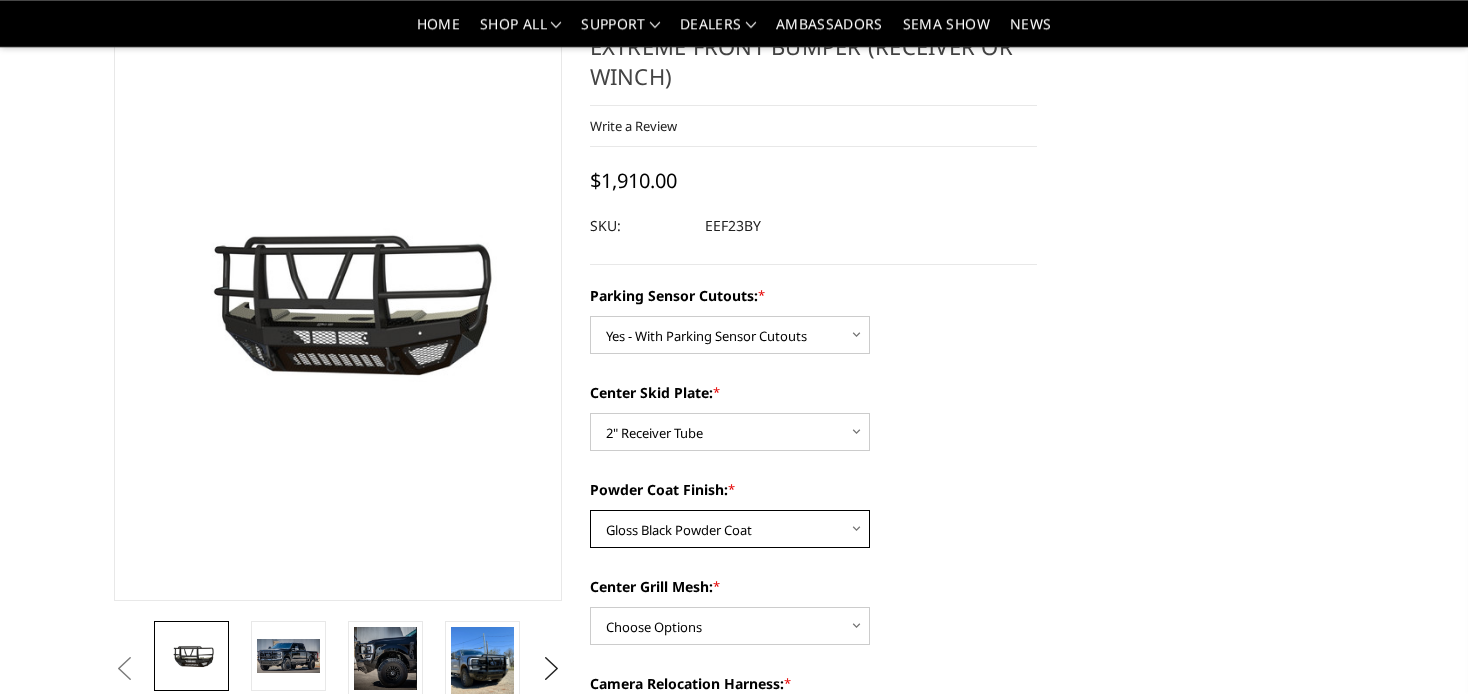 scroll, scrollTop: 211, scrollLeft: 0, axis: vertical 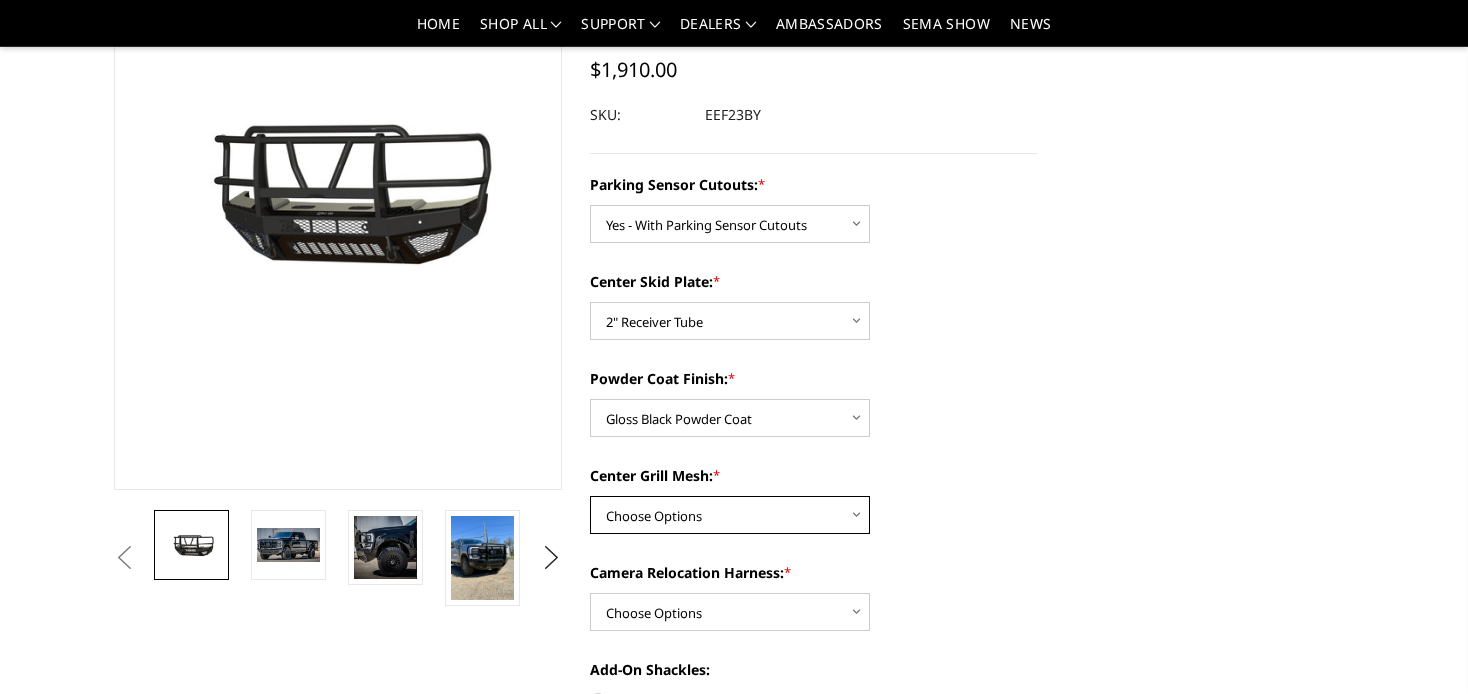 click on "Choose Options
With expanded metal
Without expanded metal" at bounding box center (730, 515) 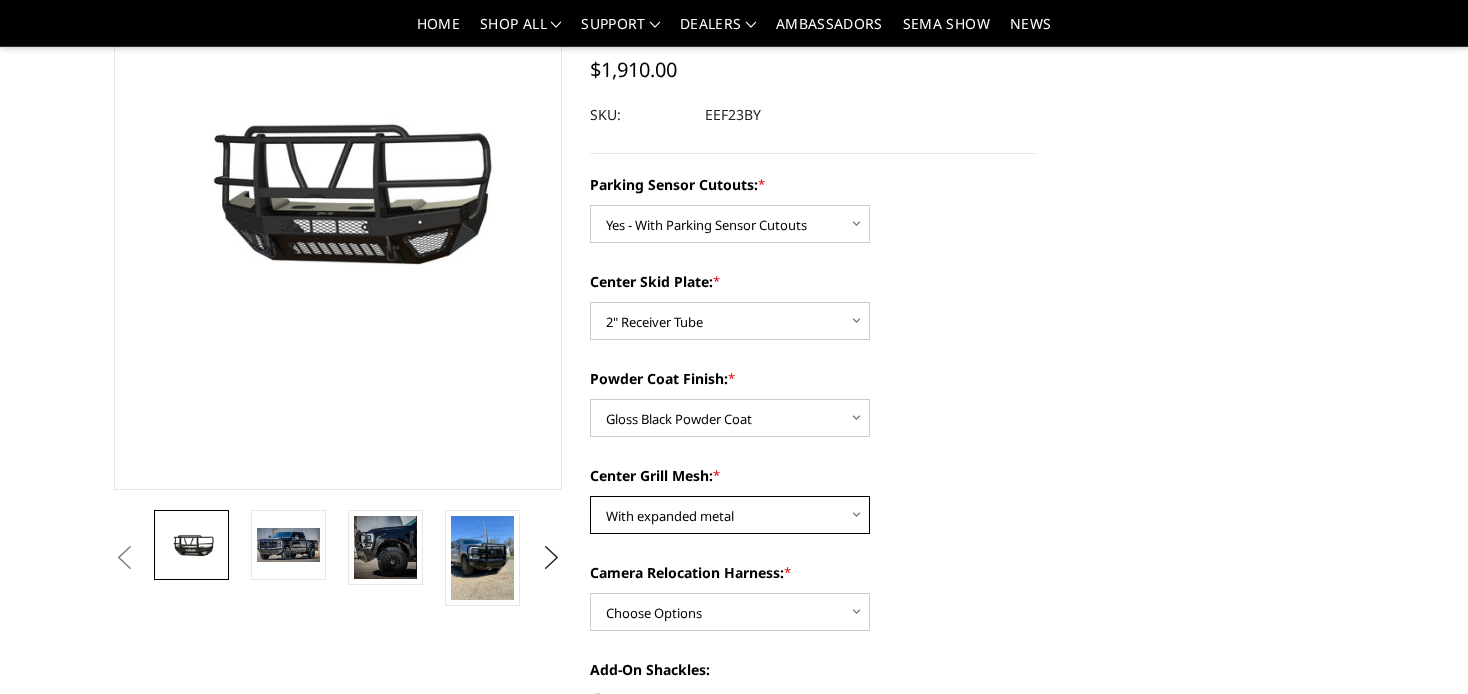 click on "With expanded metal" at bounding box center (0, 0) 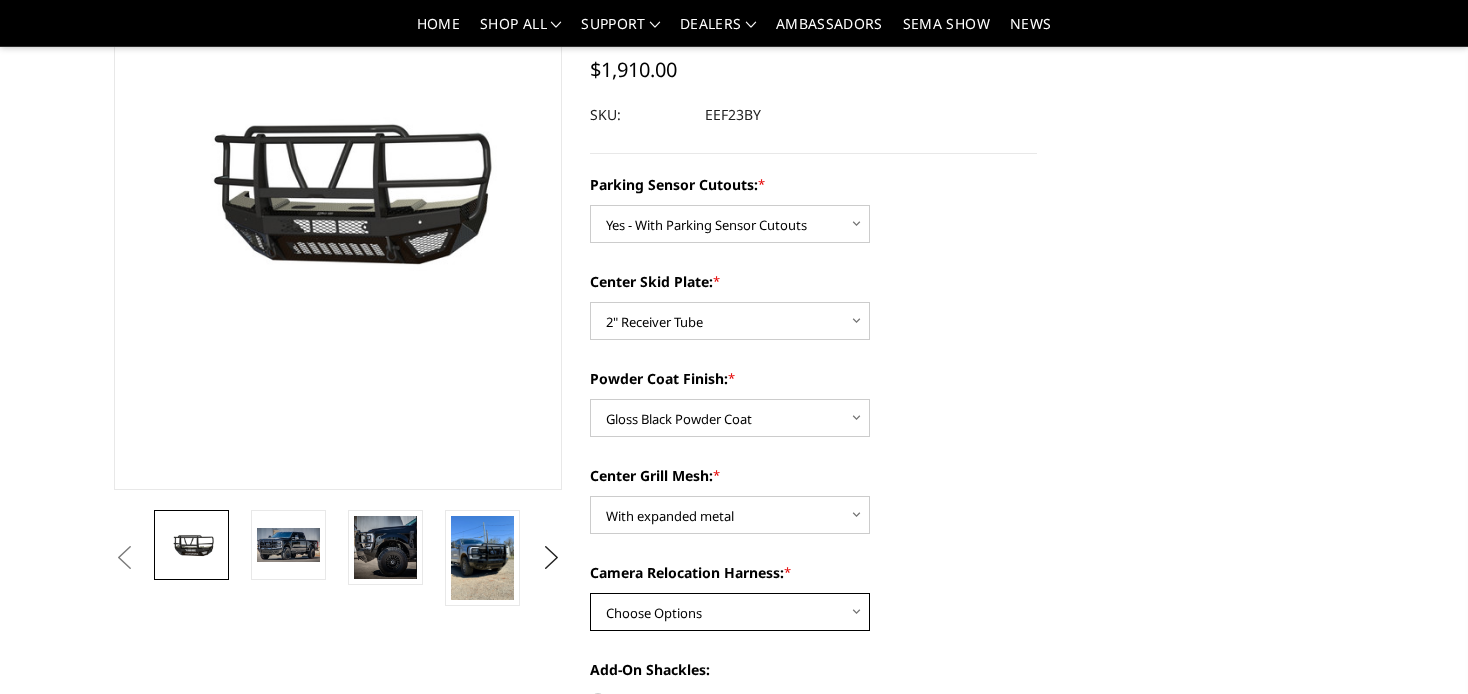 click on "Choose Options
With camera harness
Without camera harness" at bounding box center [730, 612] 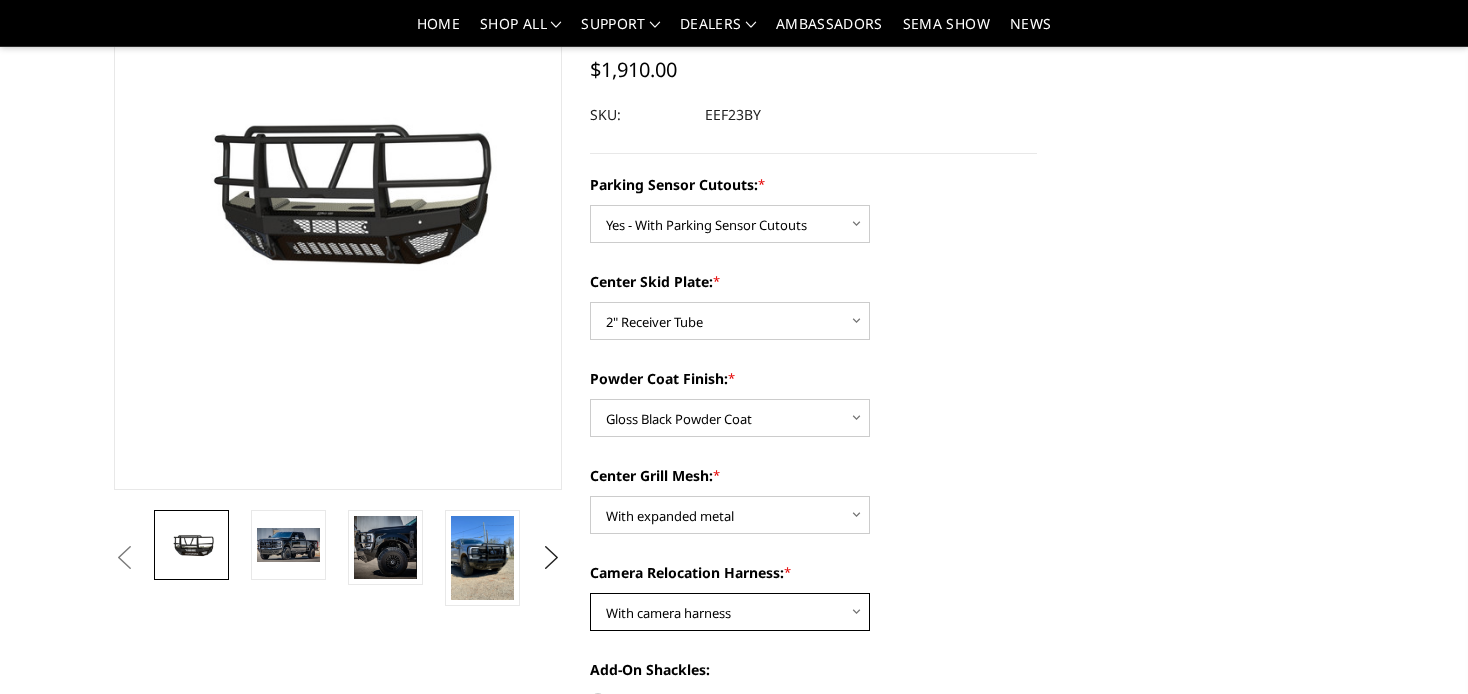 click on "With camera harness" at bounding box center (0, 0) 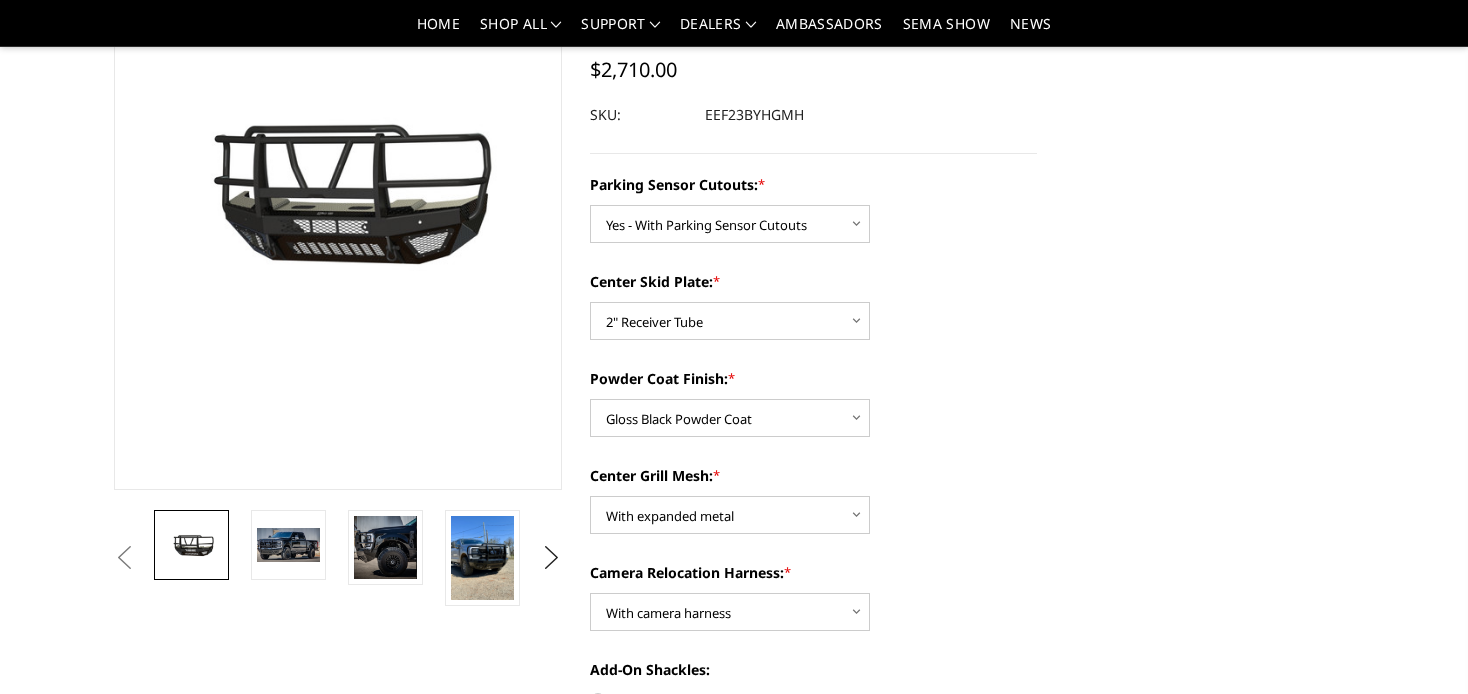 click on "None" at bounding box center [814, 700] 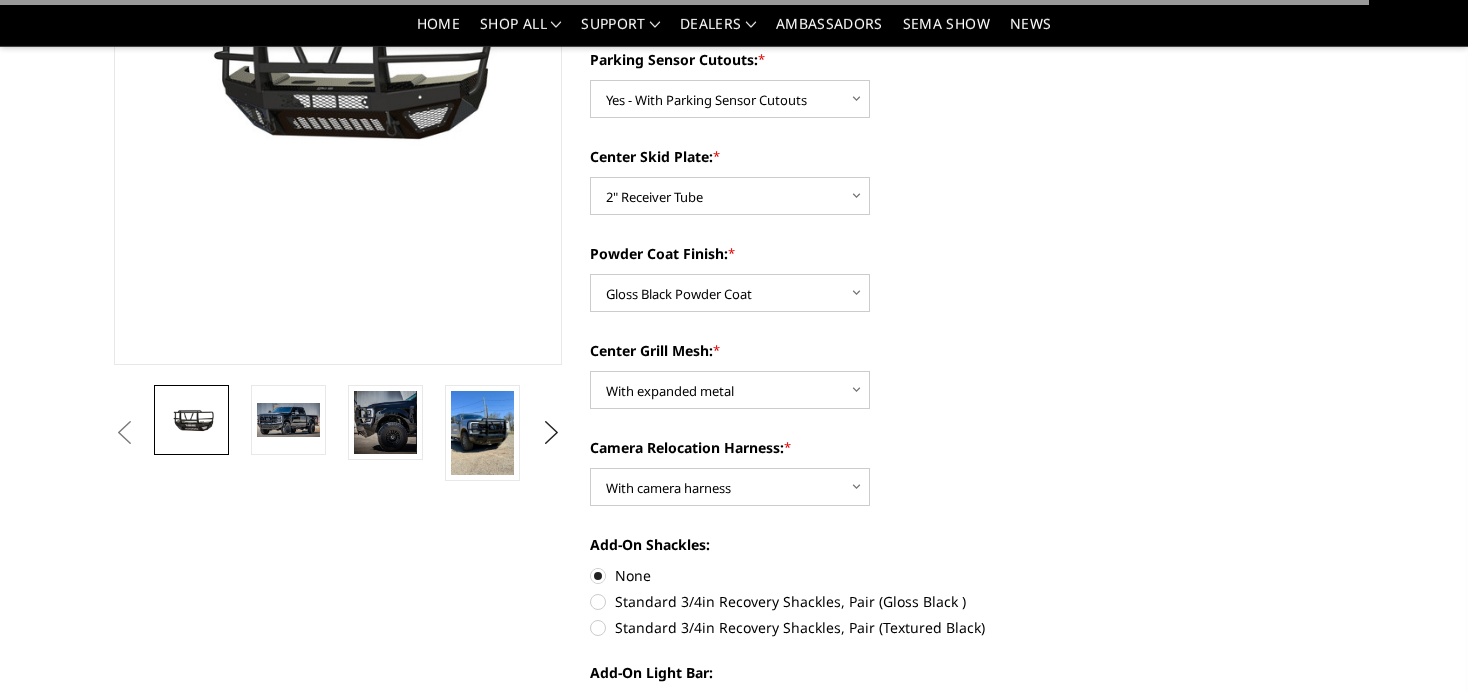 scroll, scrollTop: 528, scrollLeft: 0, axis: vertical 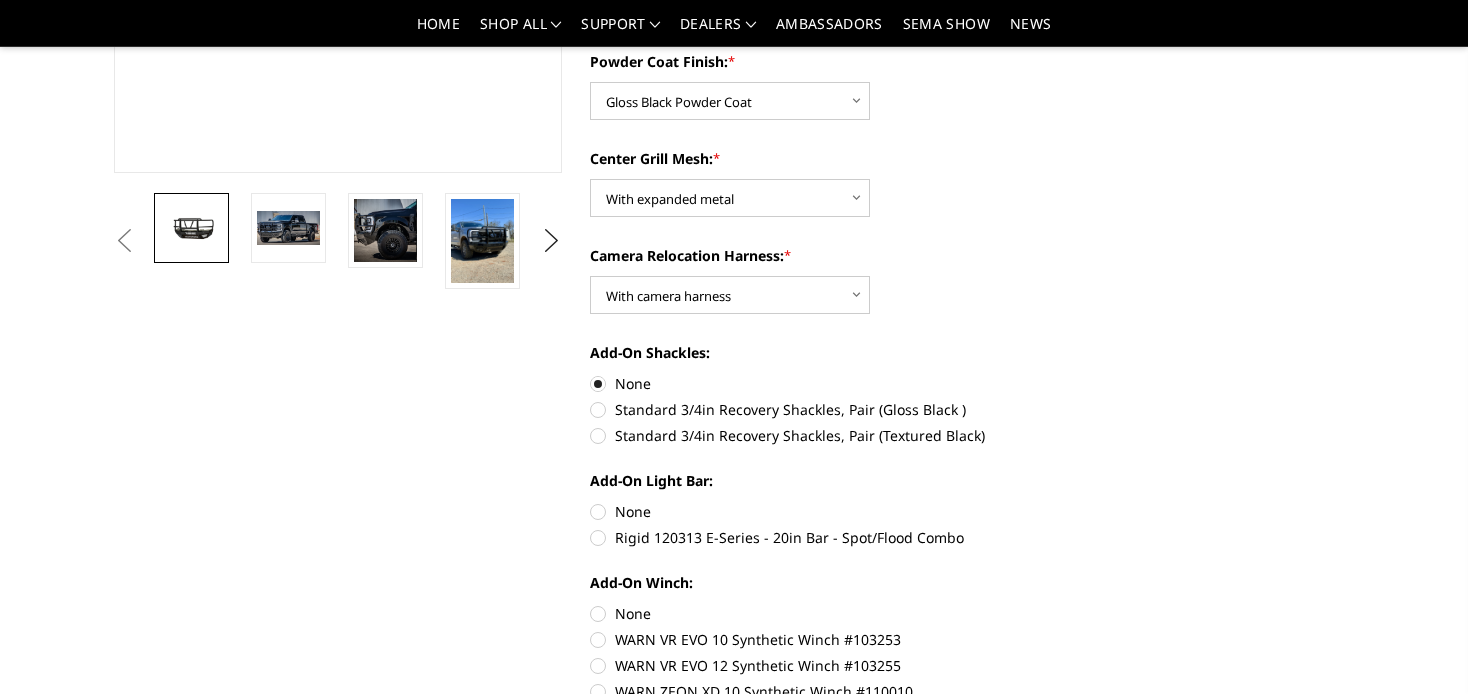 click on "None" at bounding box center [814, 511] 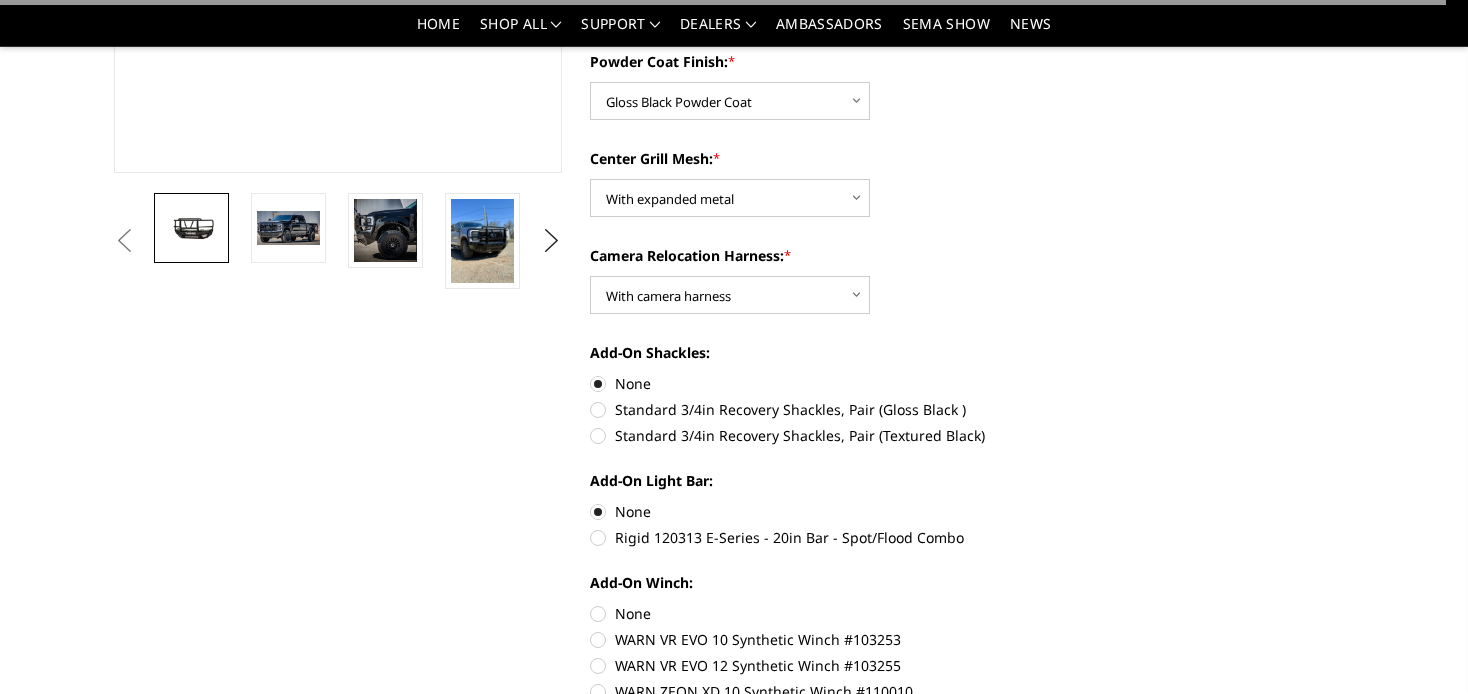 click on "None" at bounding box center (814, 613) 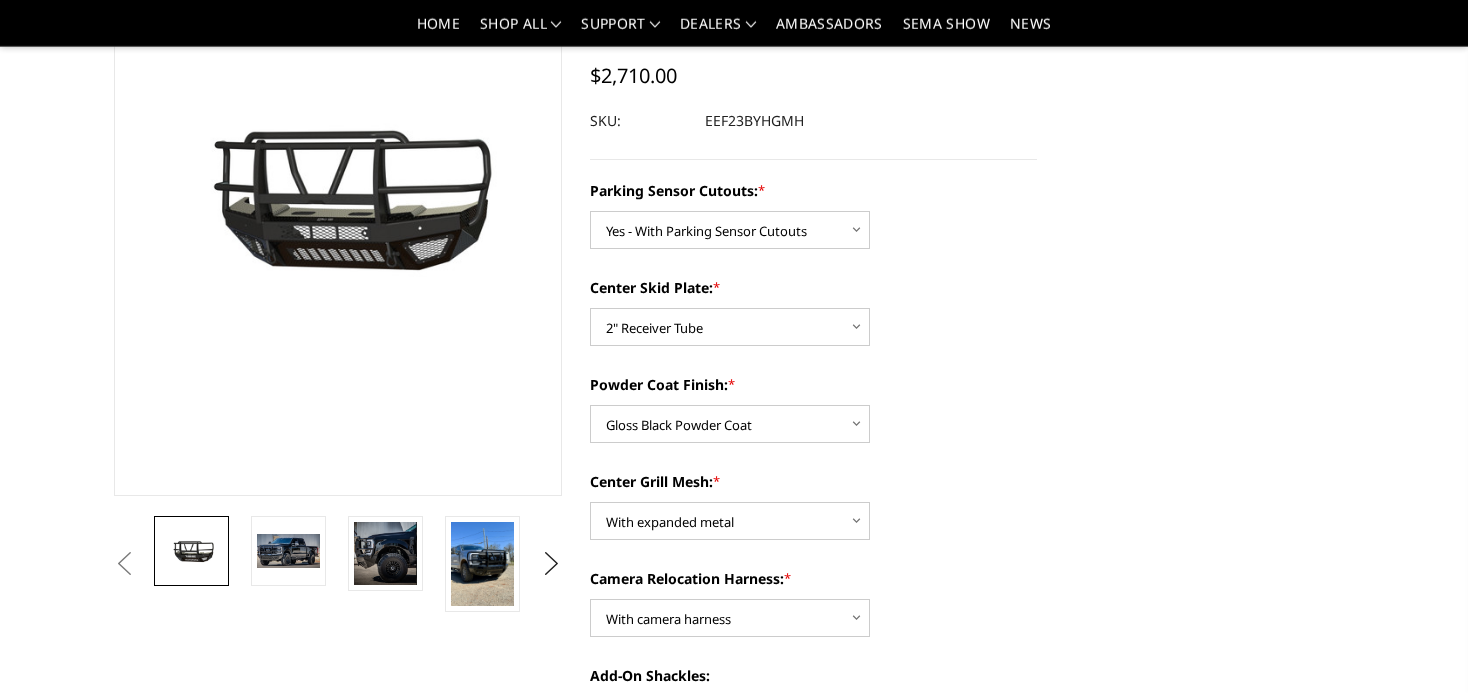 scroll, scrollTop: 211, scrollLeft: 0, axis: vertical 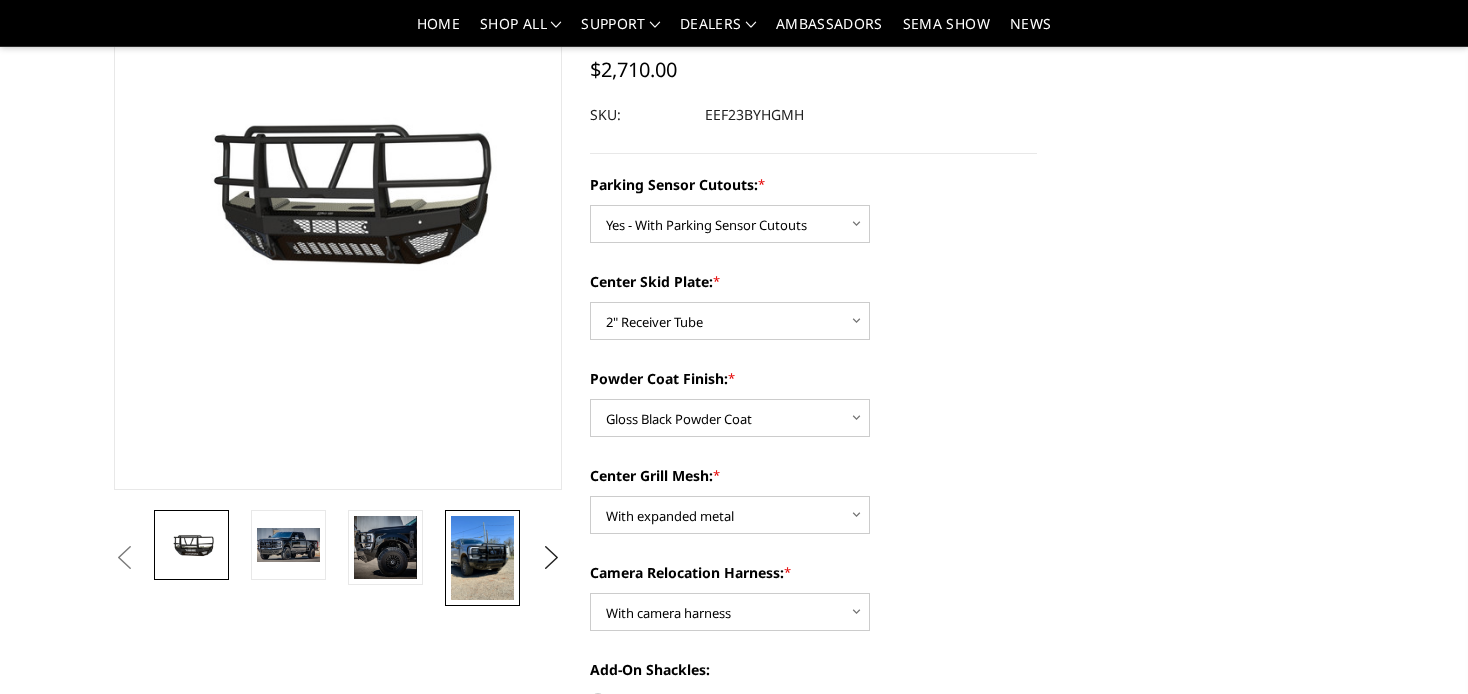 click at bounding box center [482, 558] 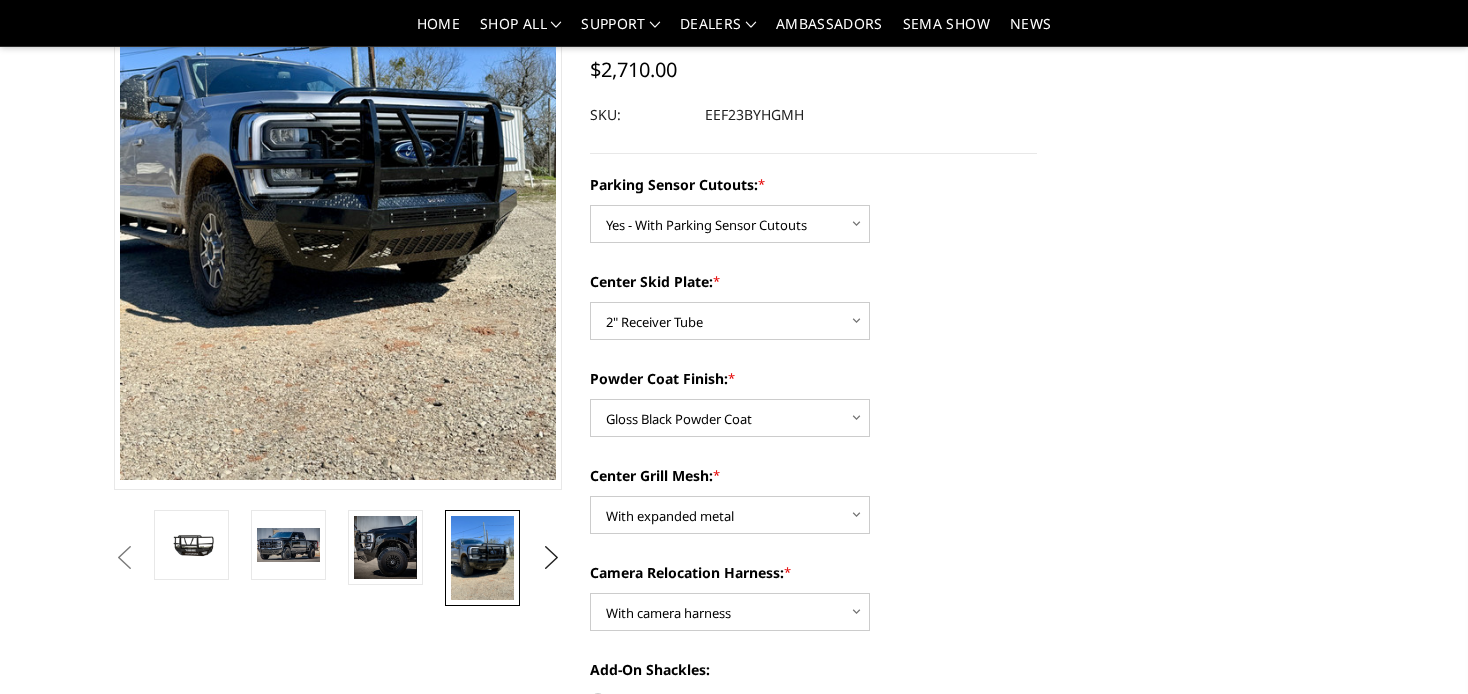 click at bounding box center [579, 558] 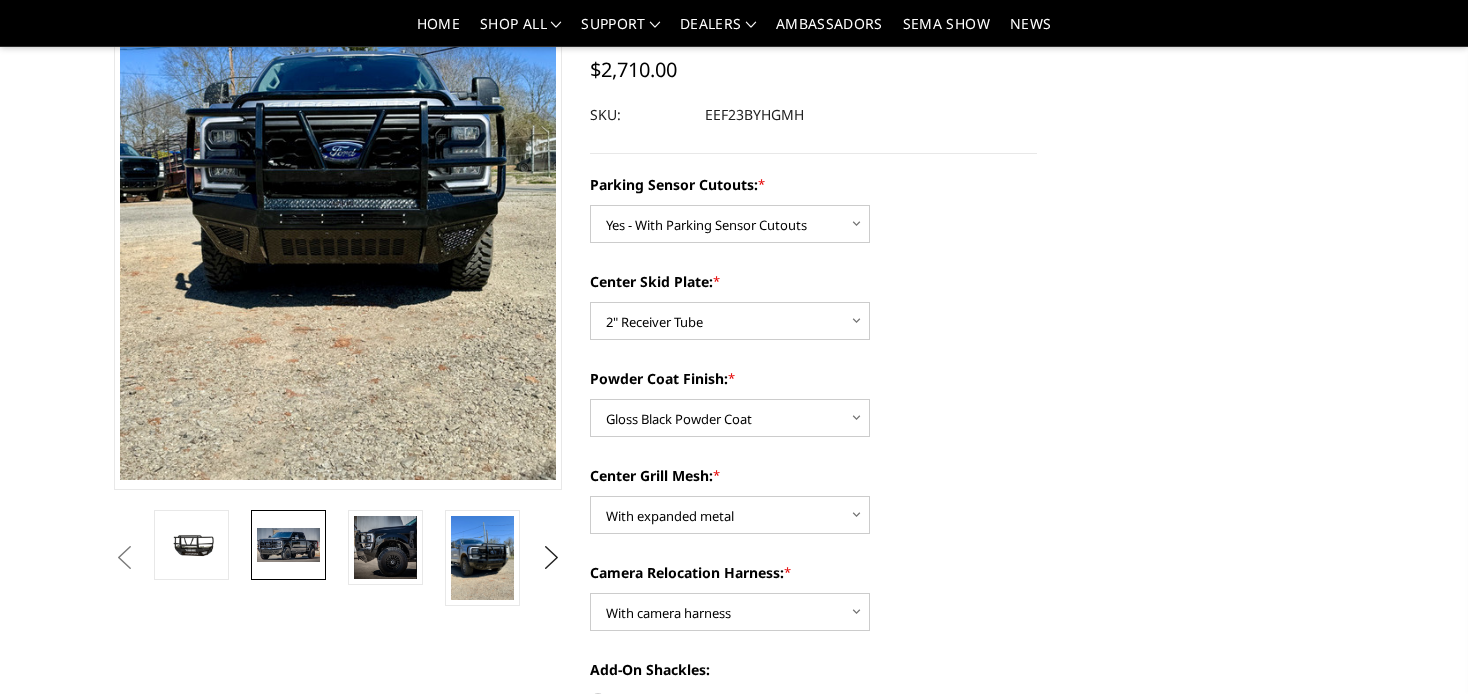 click at bounding box center (288, 545) 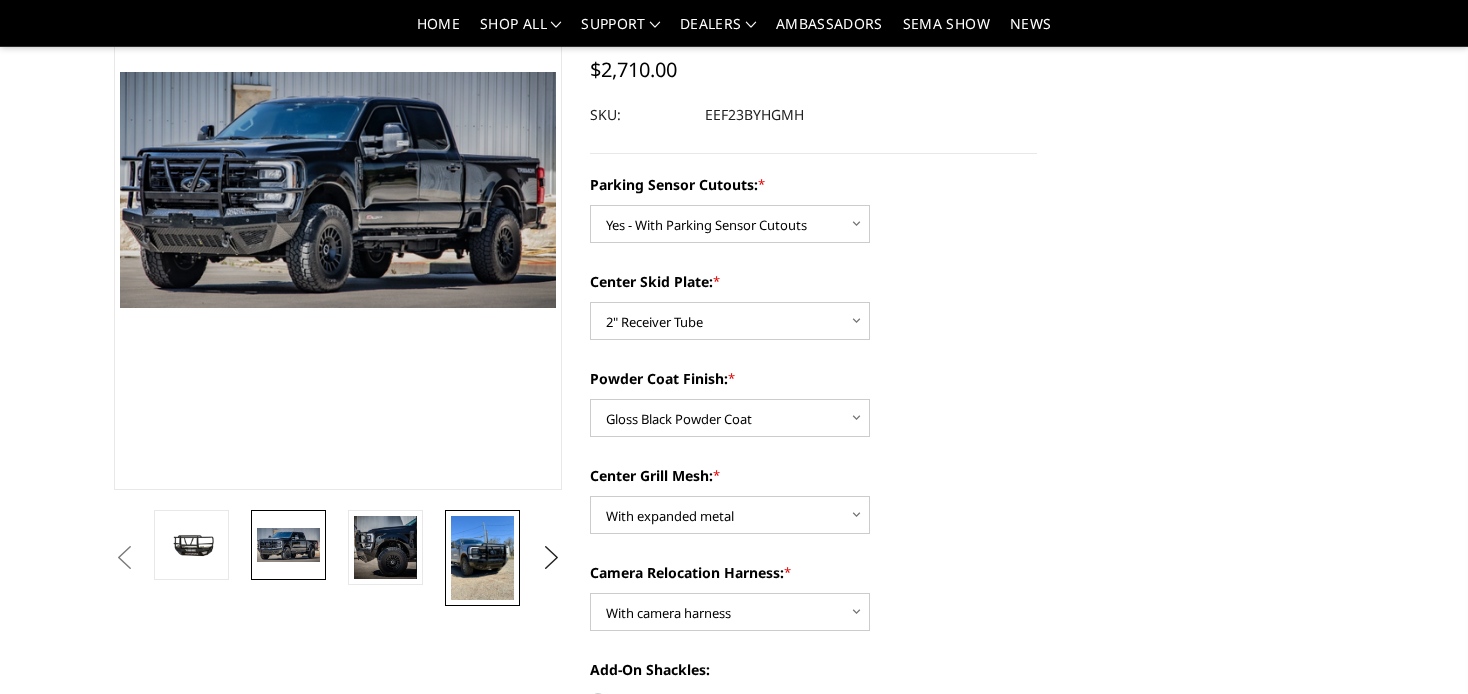 click at bounding box center [482, 558] 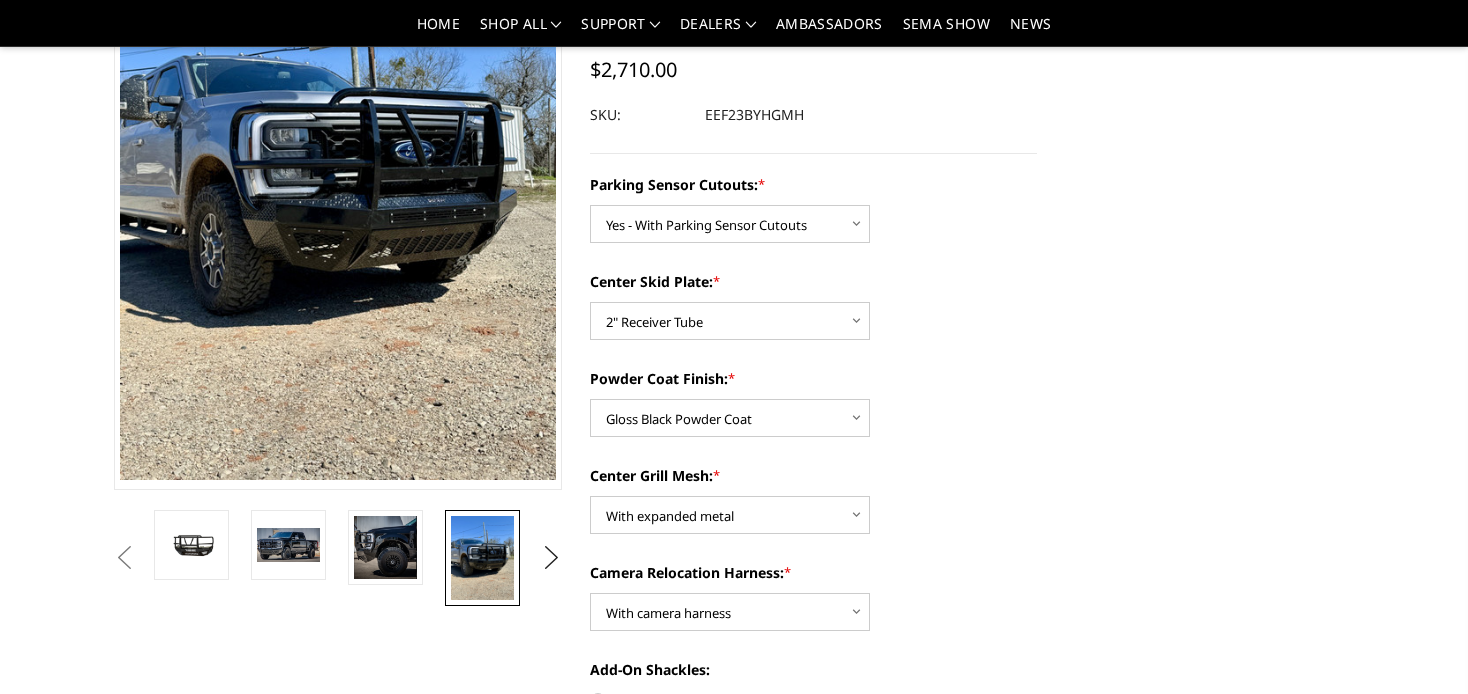 click at bounding box center (579, 558) 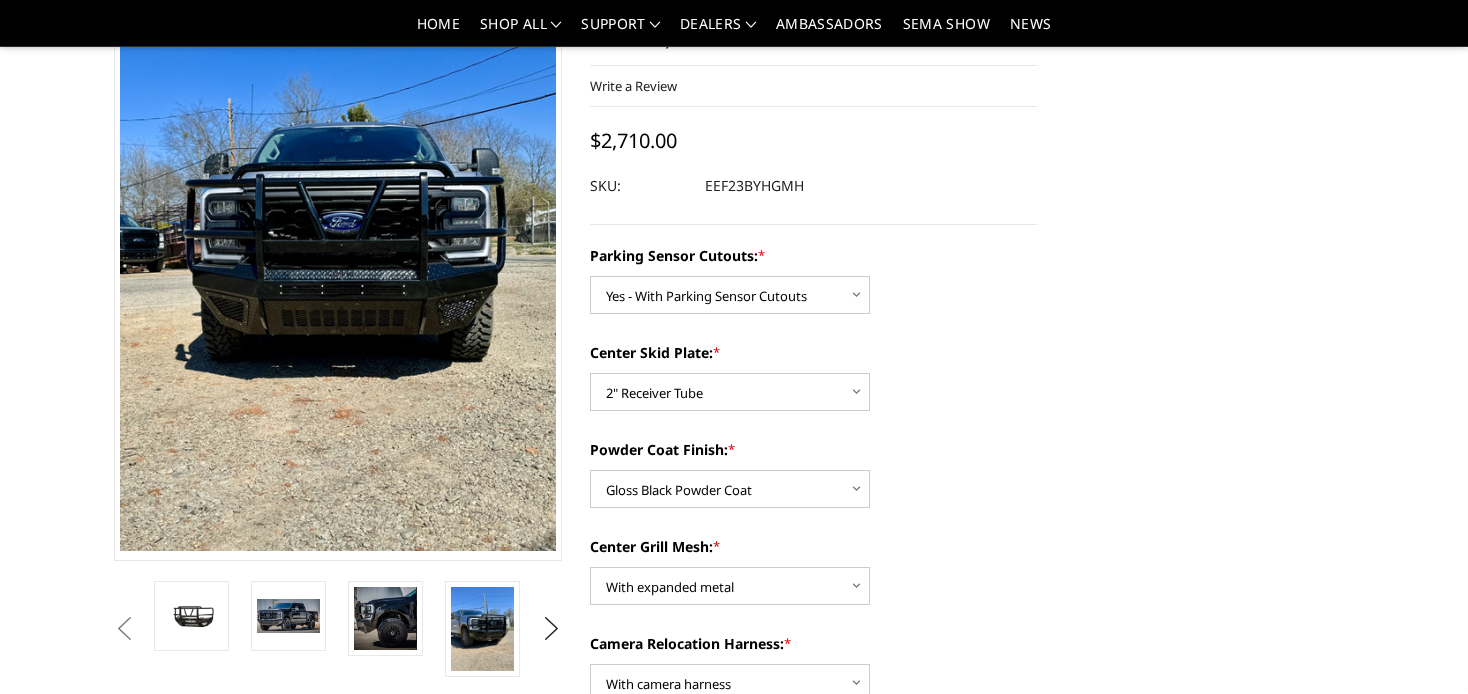 scroll, scrollTop: 105, scrollLeft: 0, axis: vertical 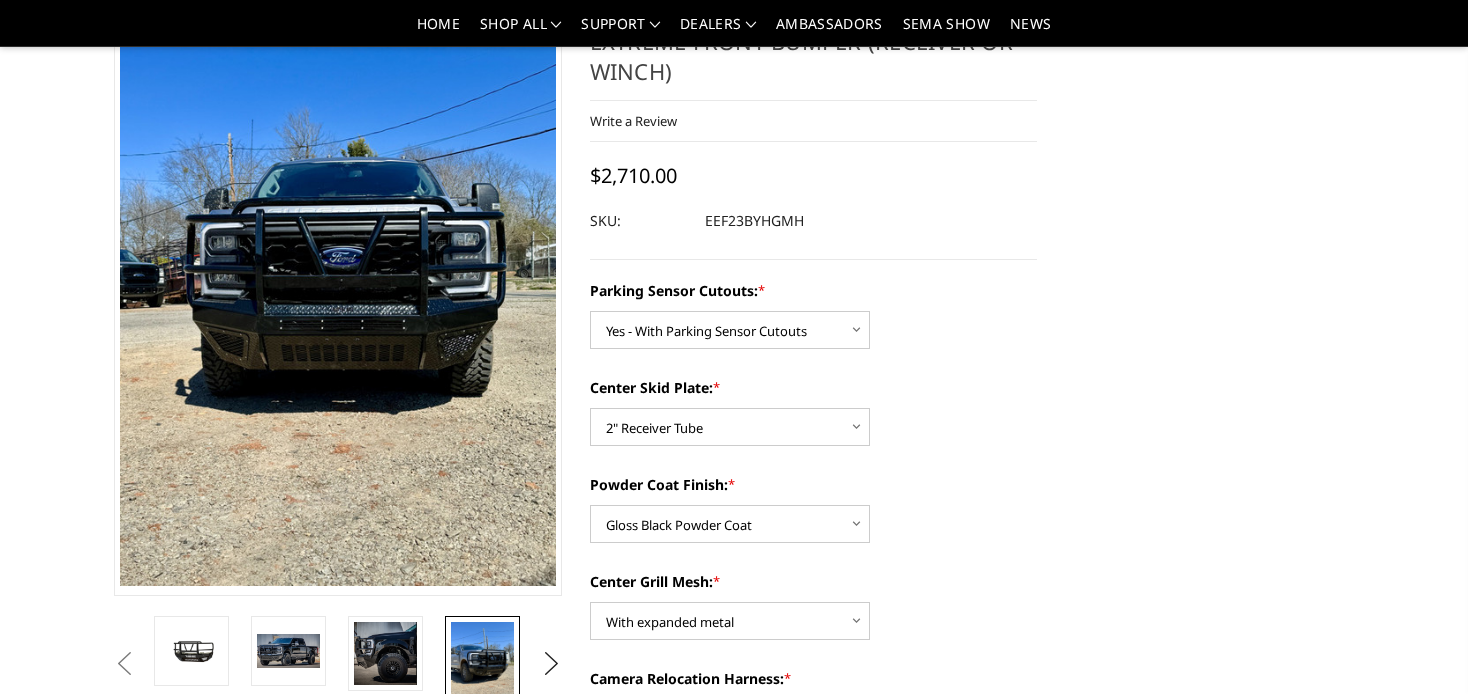 click at bounding box center [482, 664] 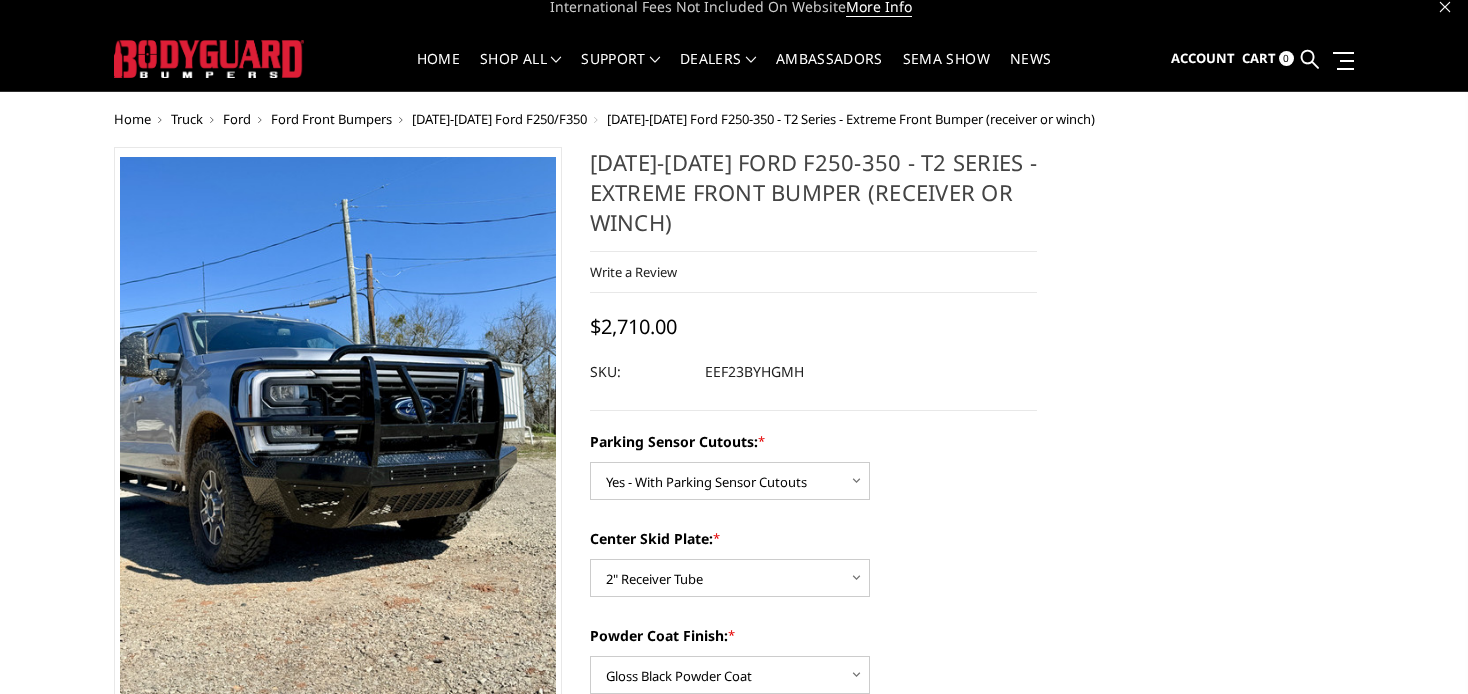 scroll, scrollTop: 0, scrollLeft: 0, axis: both 